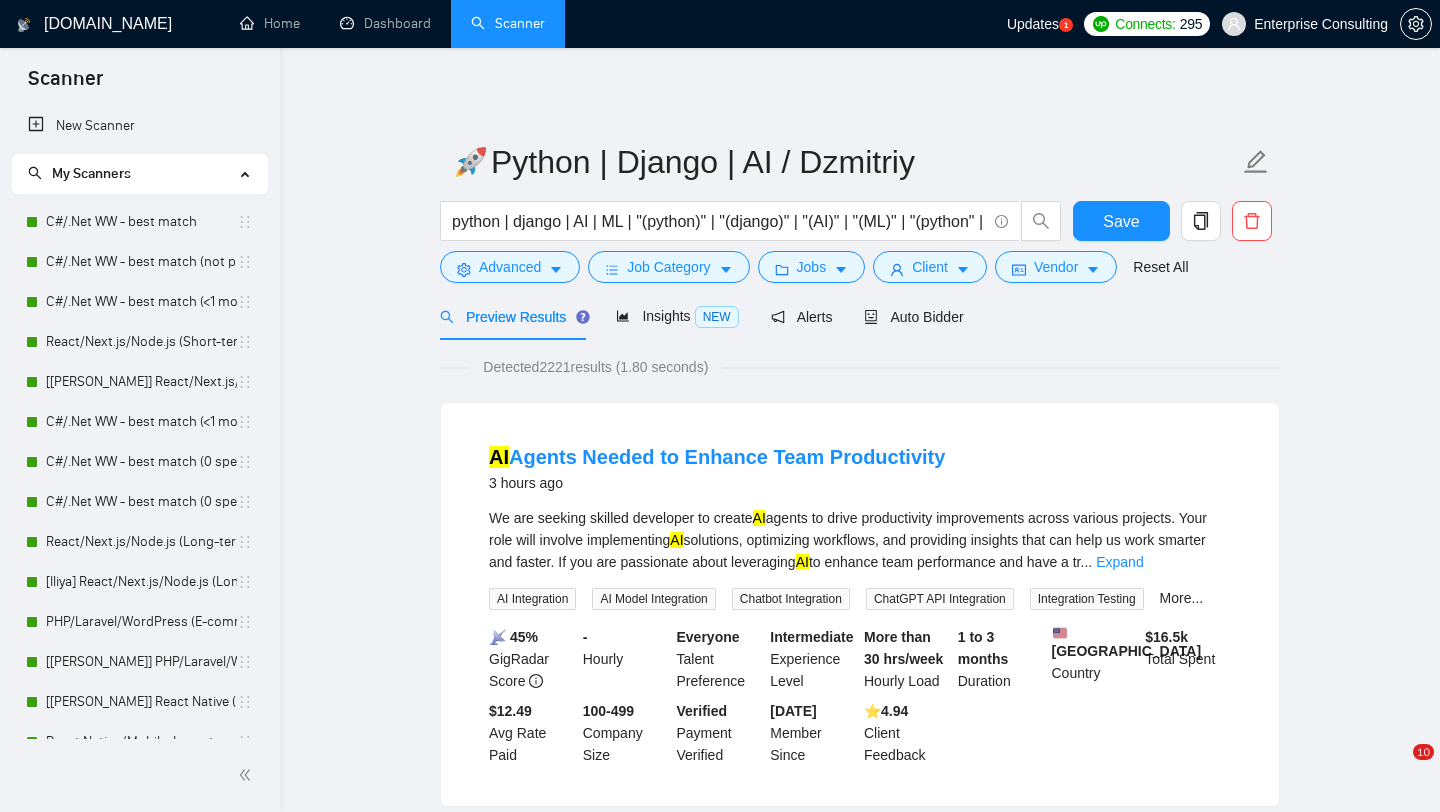 scroll, scrollTop: 0, scrollLeft: 0, axis: both 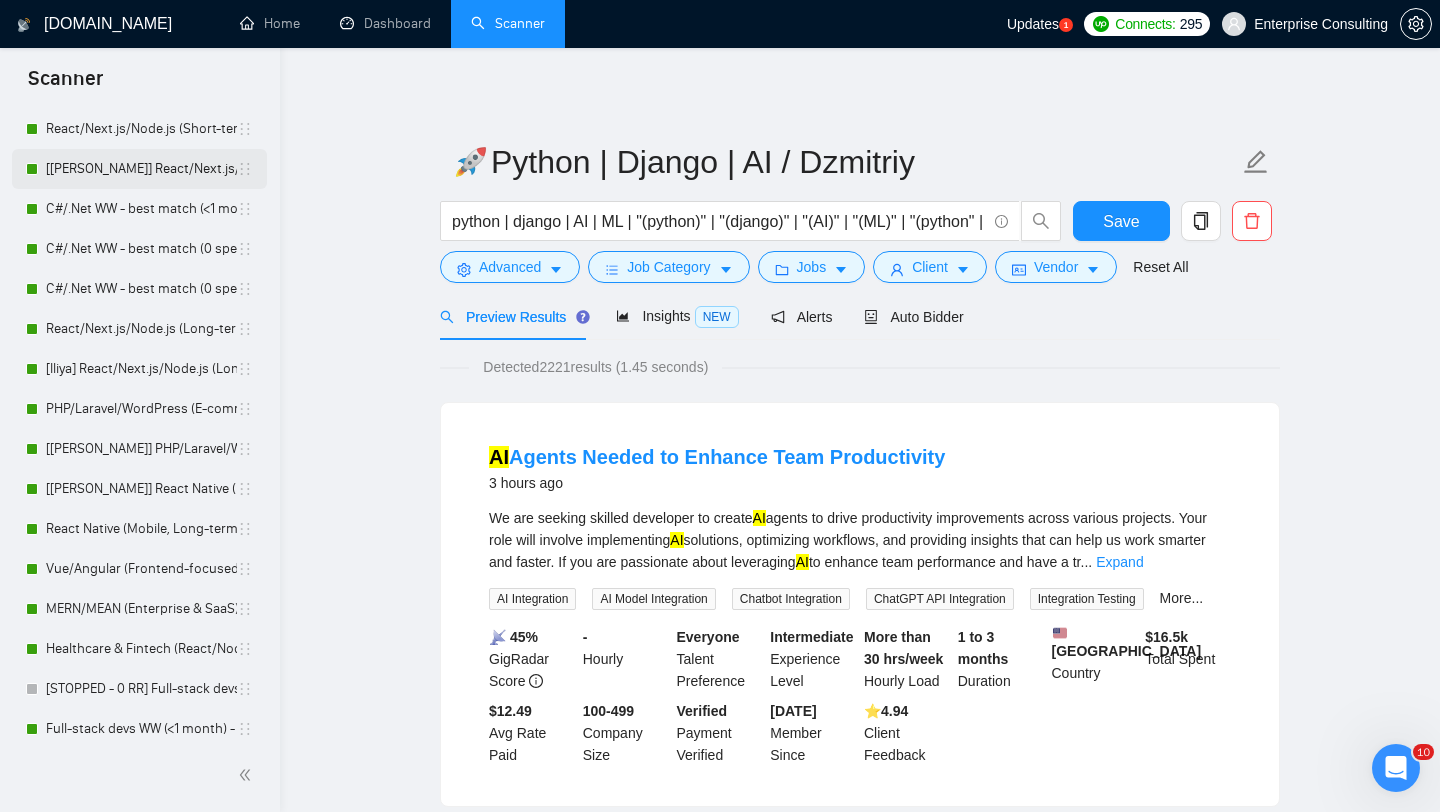 click on "[[PERSON_NAME]] React/Next.js/Node.js (Short-term, MVP/Startups)" at bounding box center [141, 169] 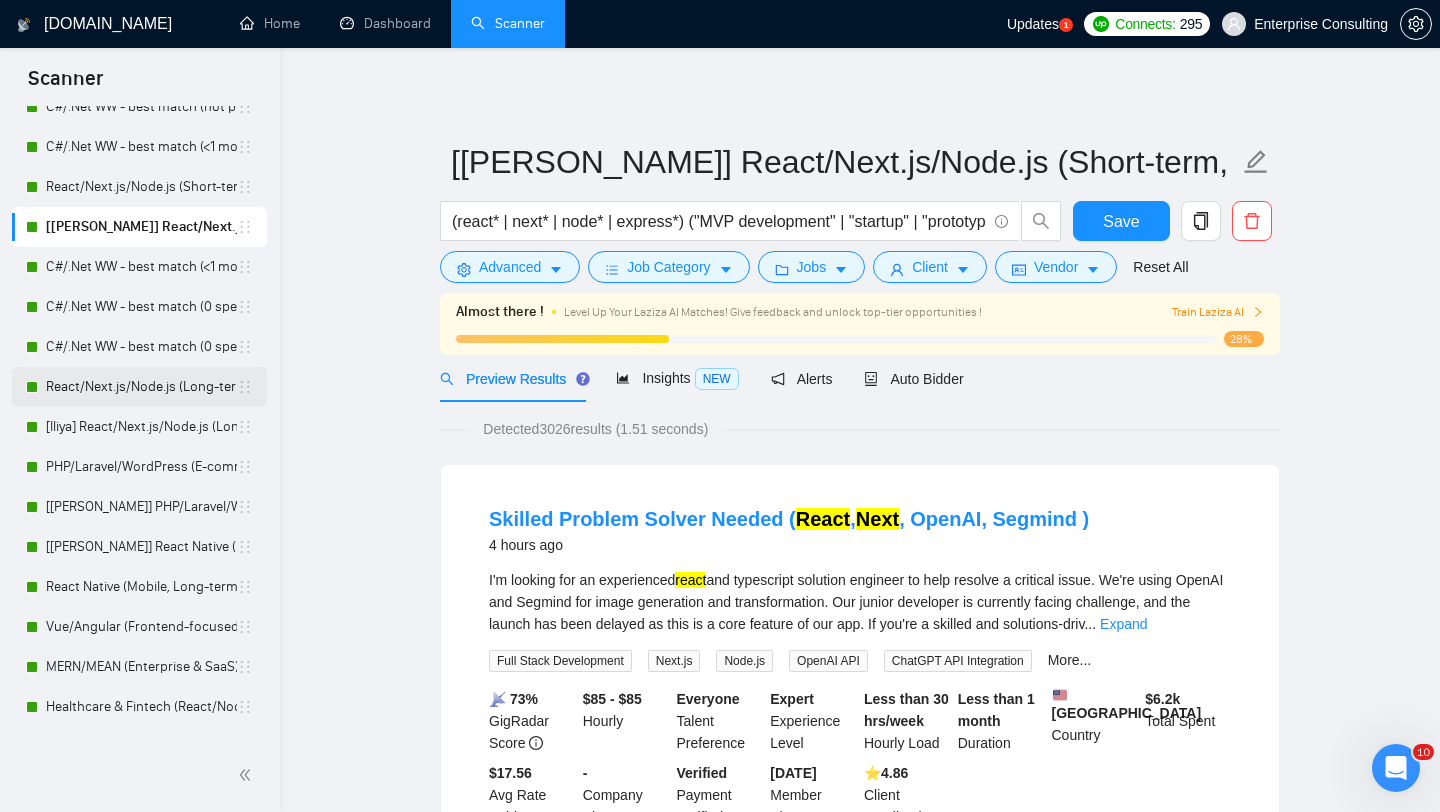scroll, scrollTop: 152, scrollLeft: 0, axis: vertical 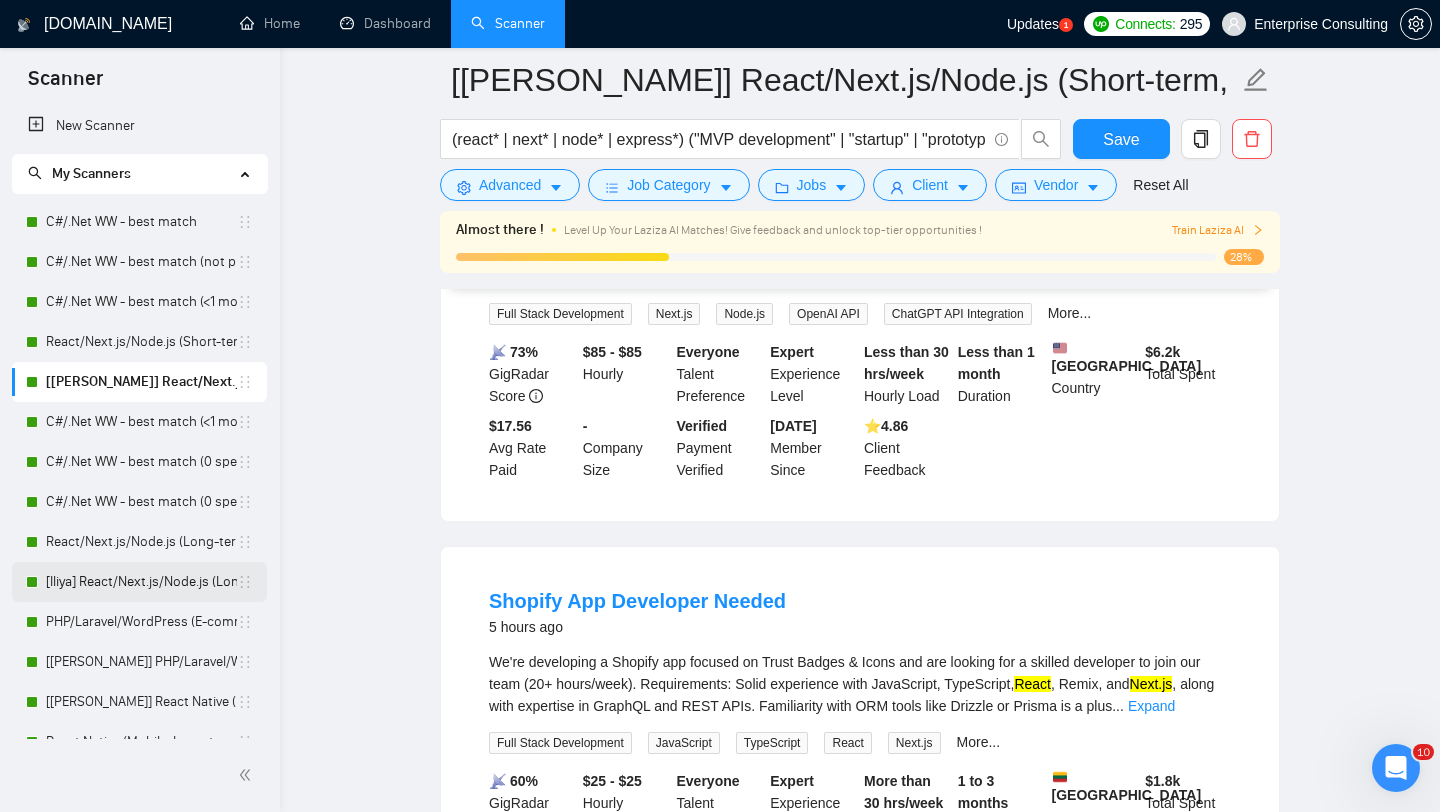 click on "[Iliya] React/Next.js/Node.js (Long-term, All Niches)" at bounding box center (141, 582) 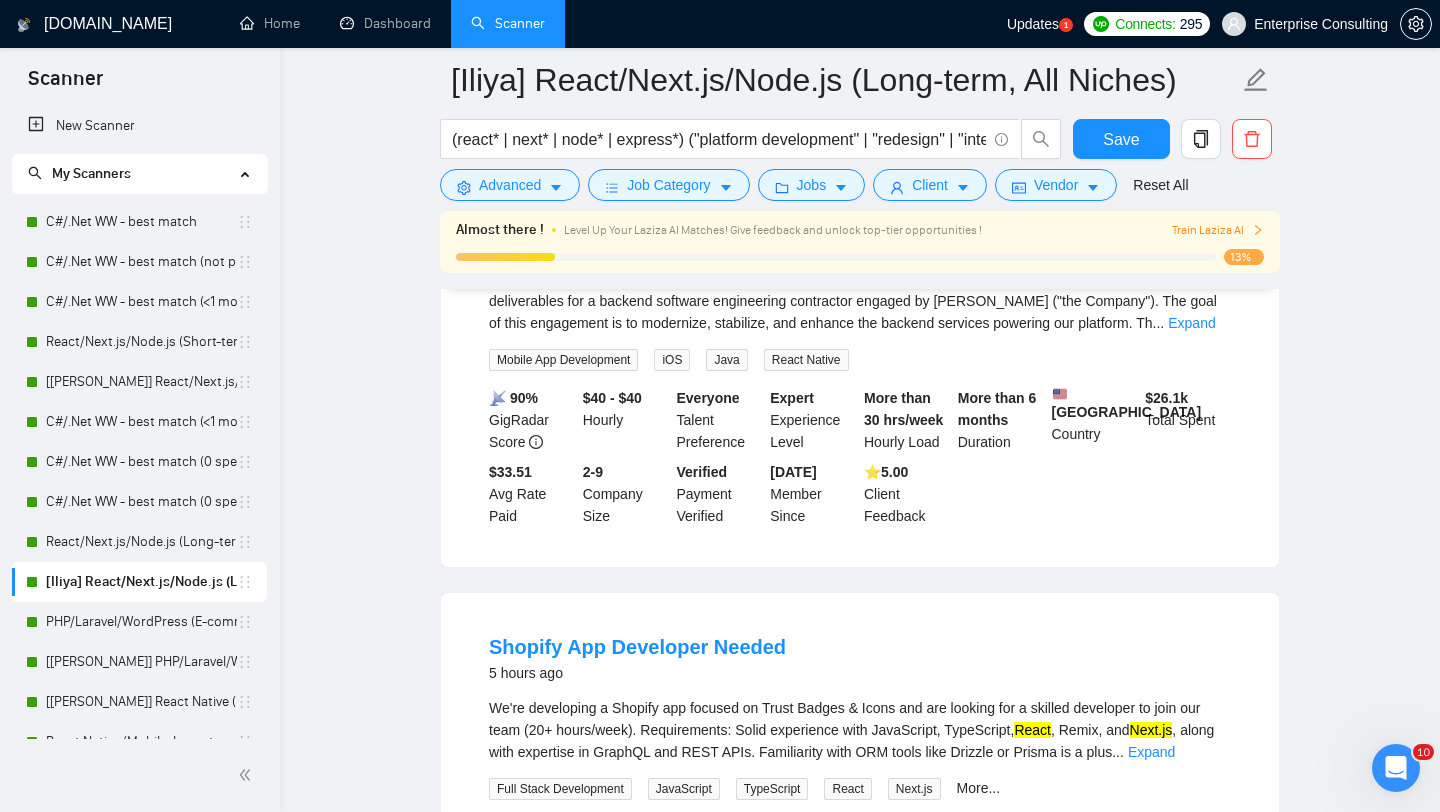 scroll, scrollTop: 150, scrollLeft: 0, axis: vertical 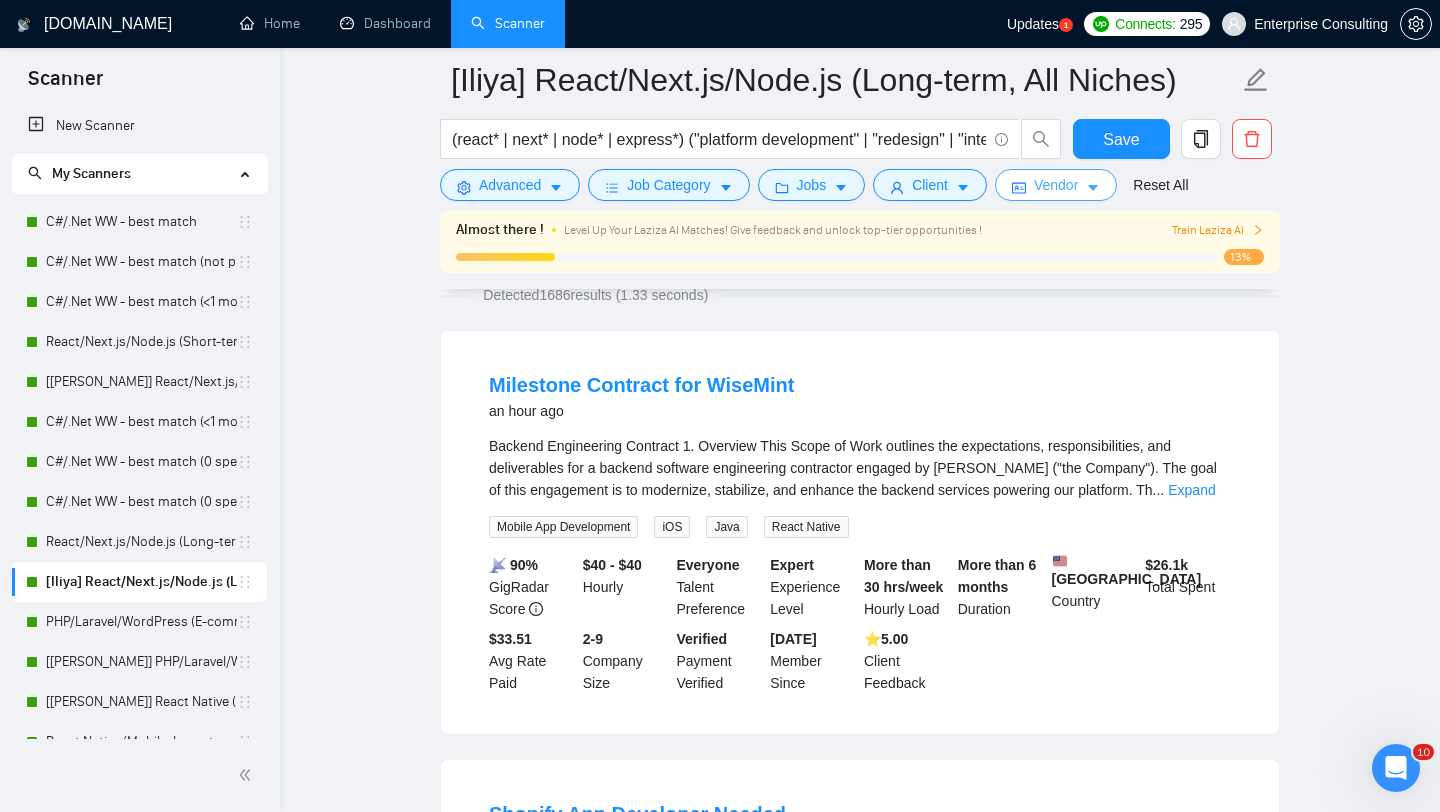 click on "Vendor" at bounding box center (1056, 185) 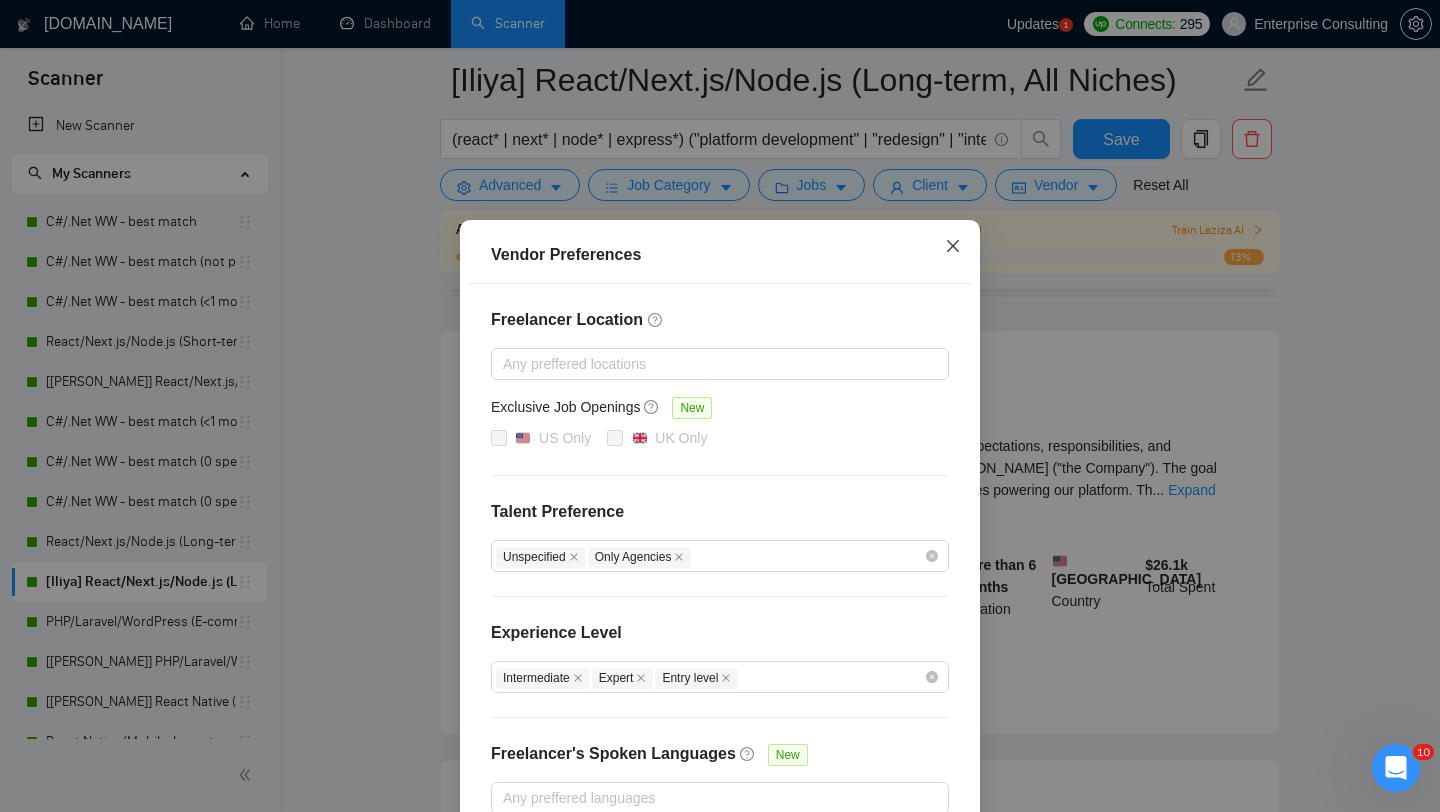 click 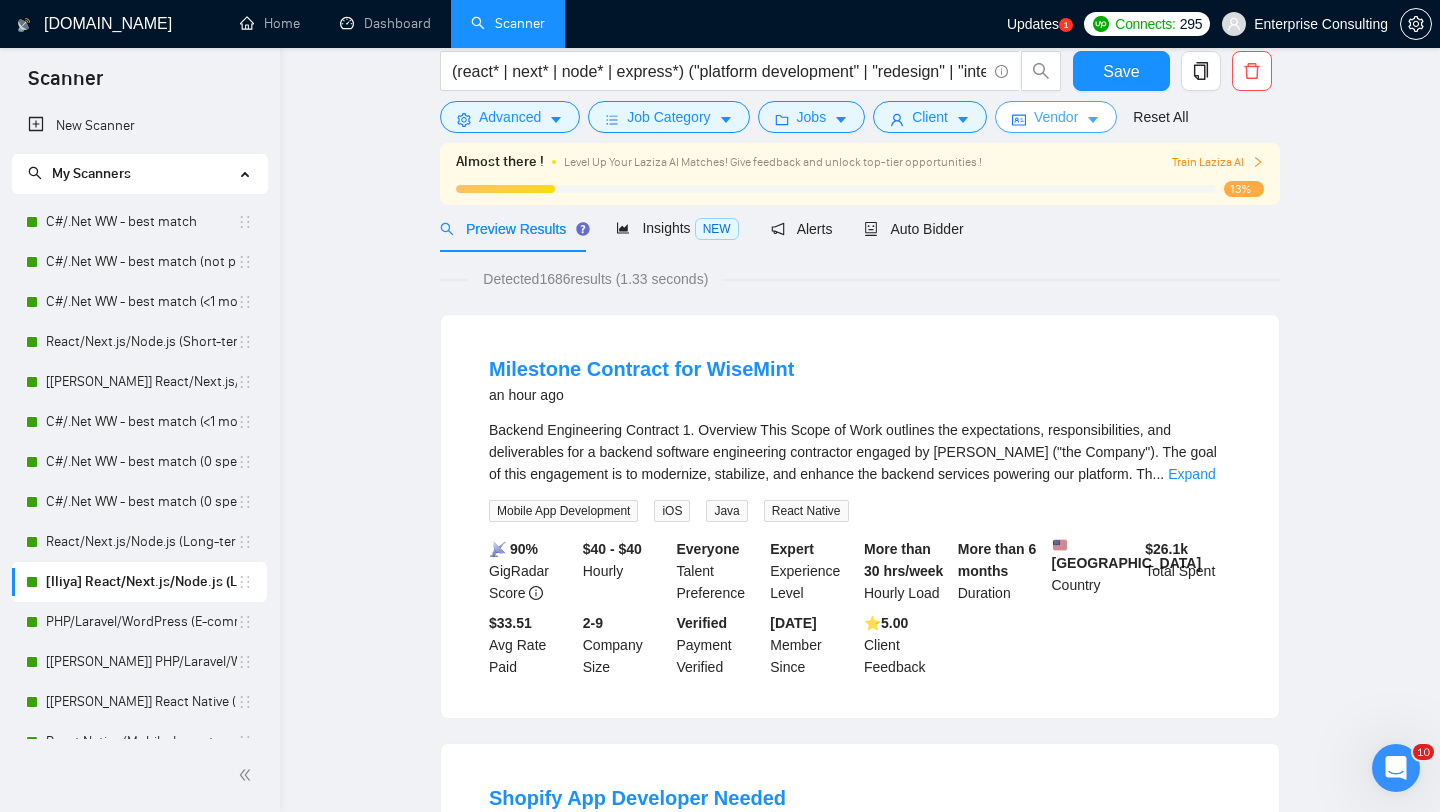 scroll, scrollTop: 0, scrollLeft: 0, axis: both 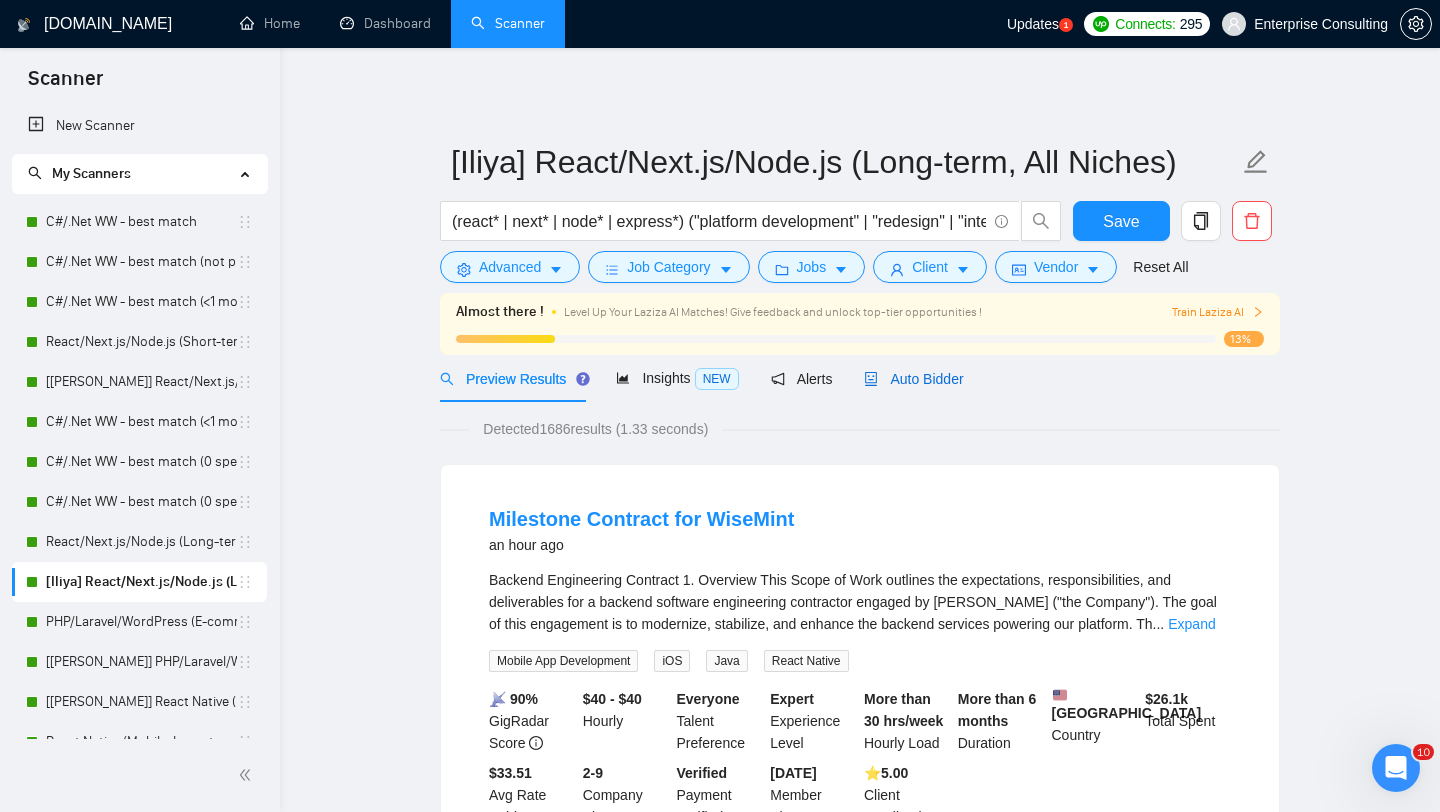 click on "Auto Bidder" at bounding box center (913, 379) 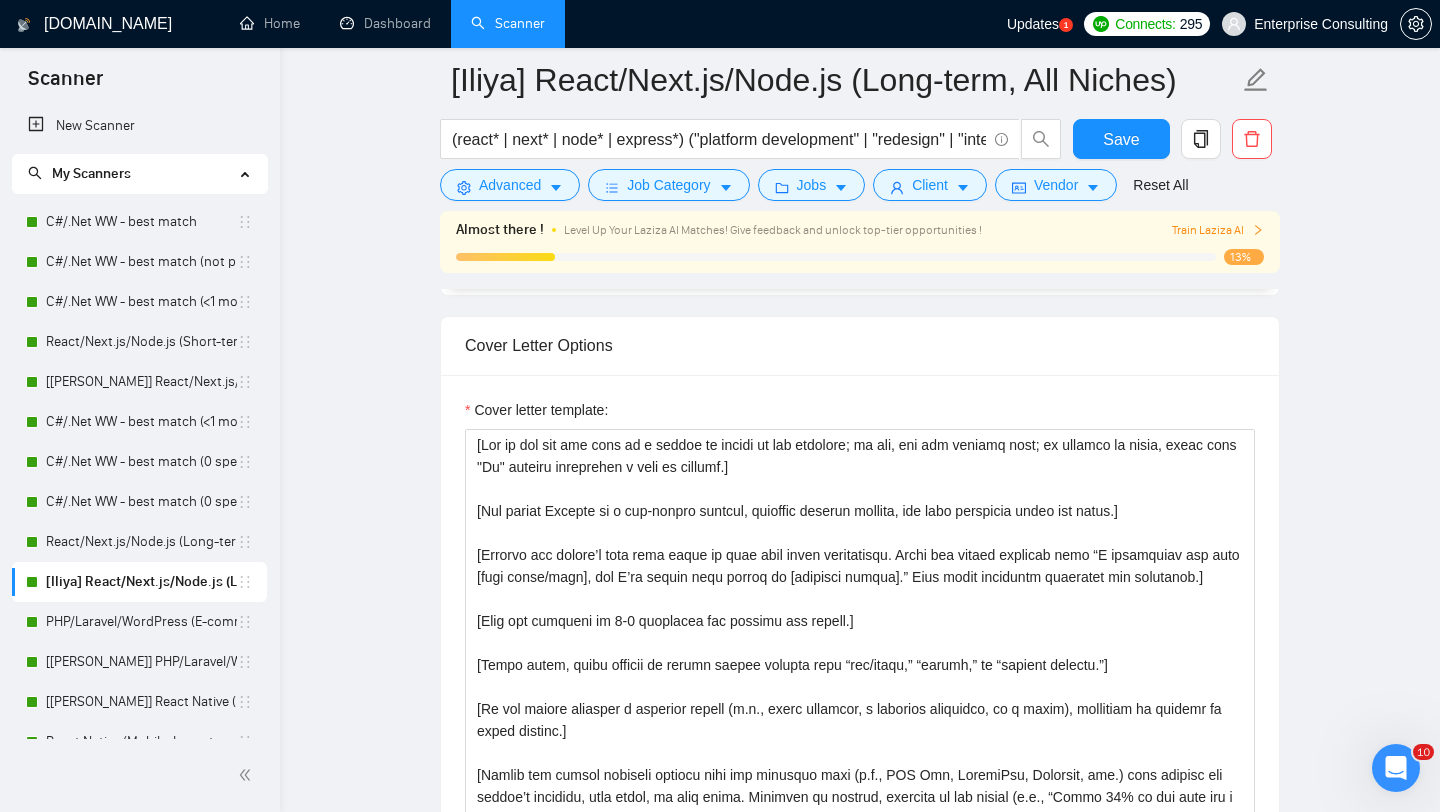 scroll, scrollTop: 1667, scrollLeft: 0, axis: vertical 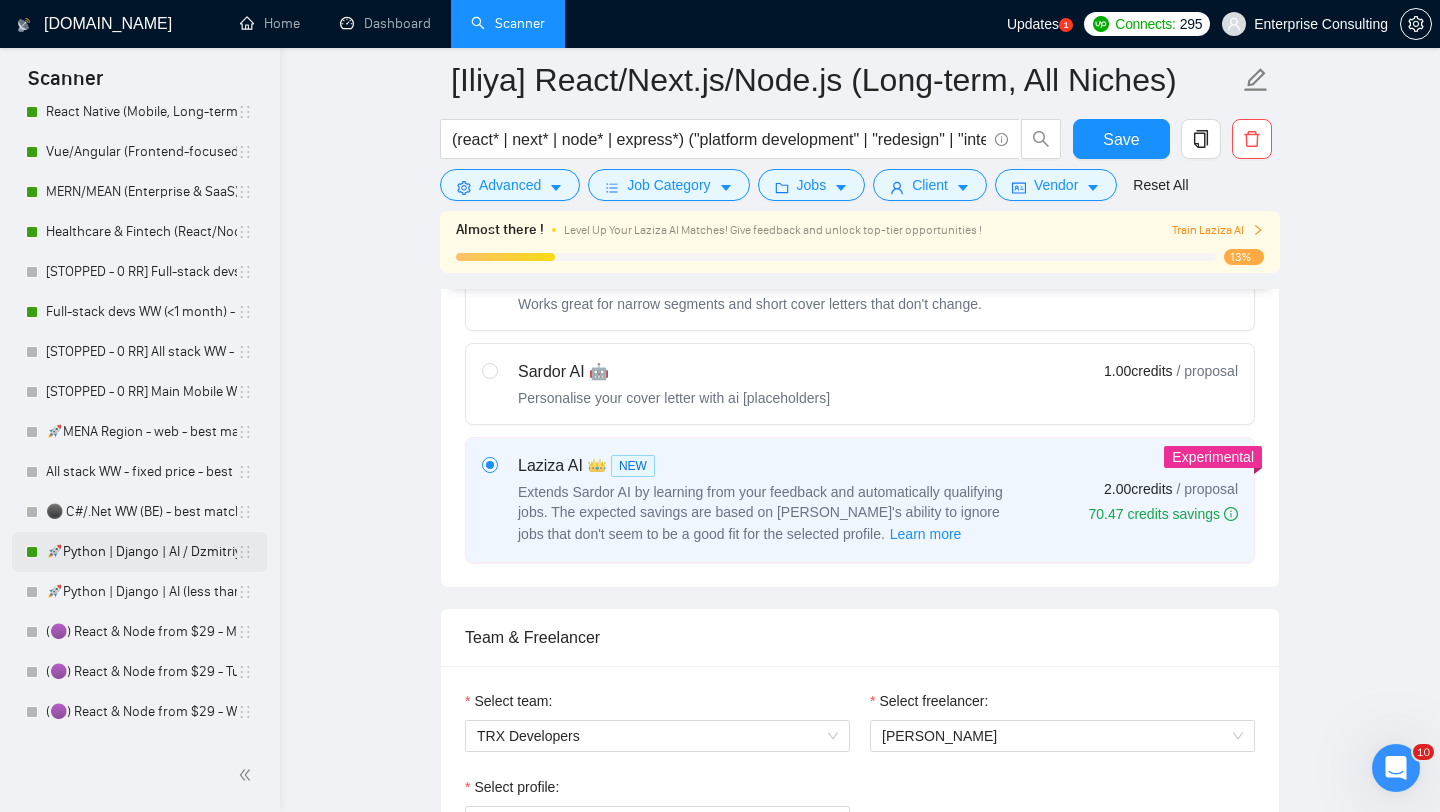click on "🚀Python | Django | AI / Dzmitriy" at bounding box center (141, 552) 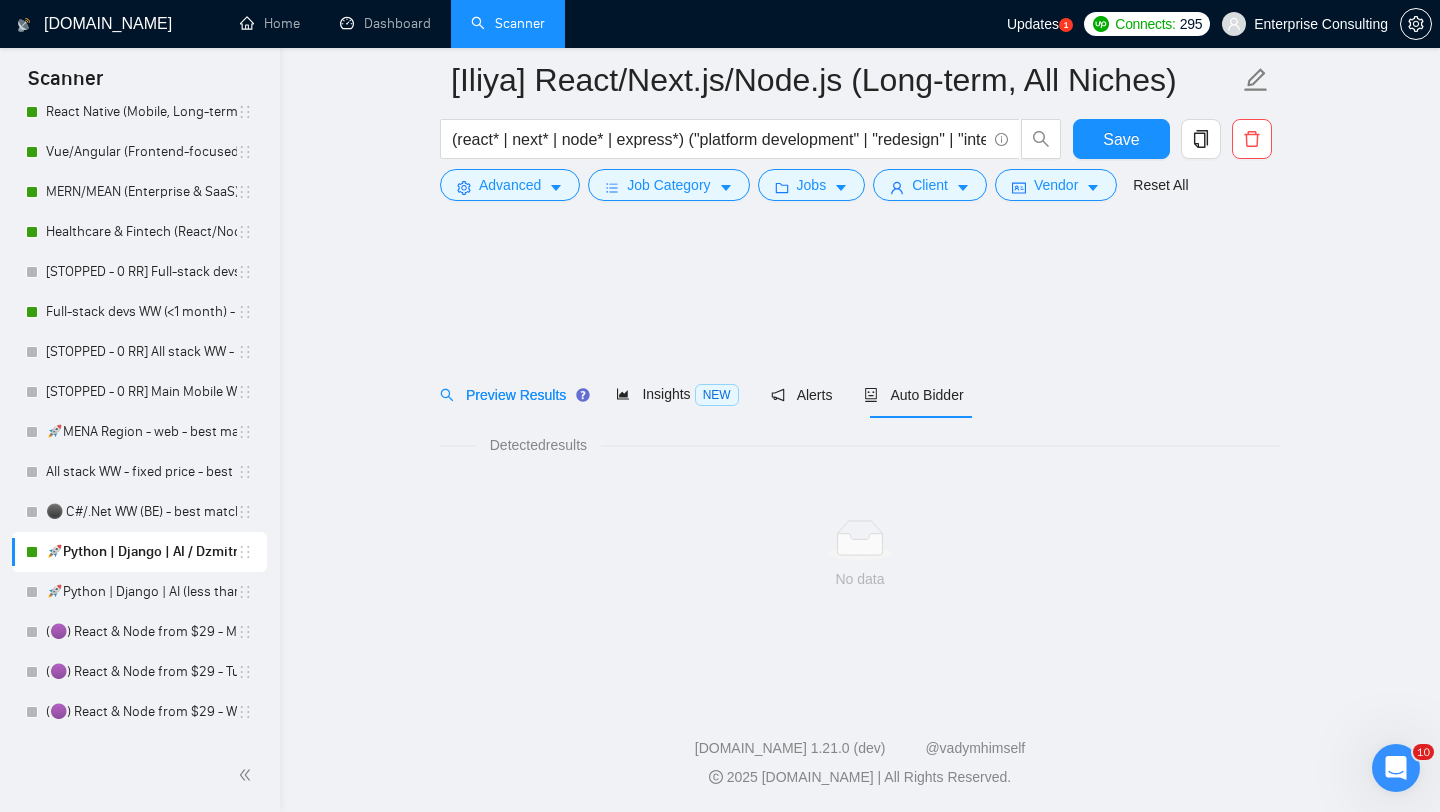 scroll, scrollTop: 0, scrollLeft: 0, axis: both 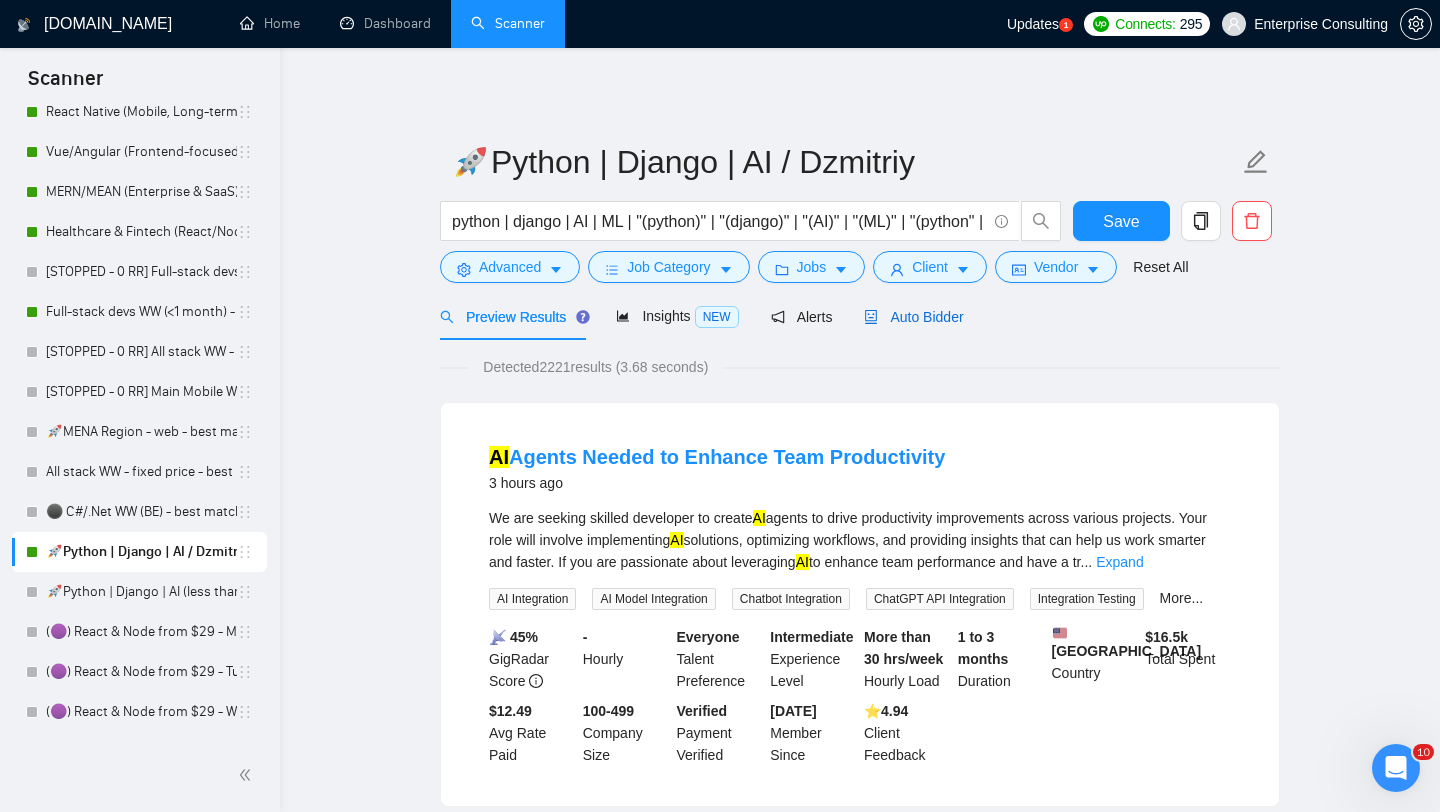 click on "Auto Bidder" at bounding box center [913, 317] 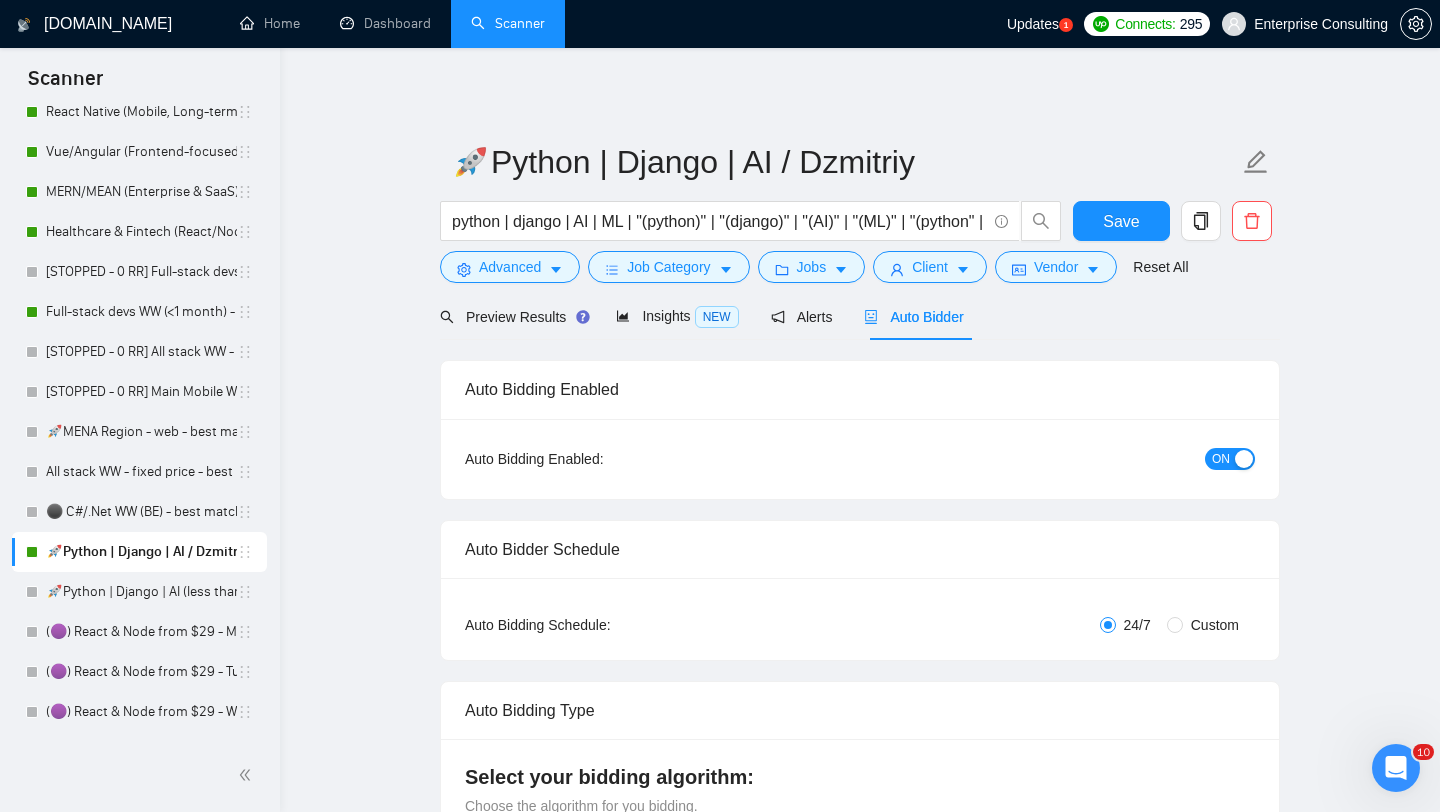 type 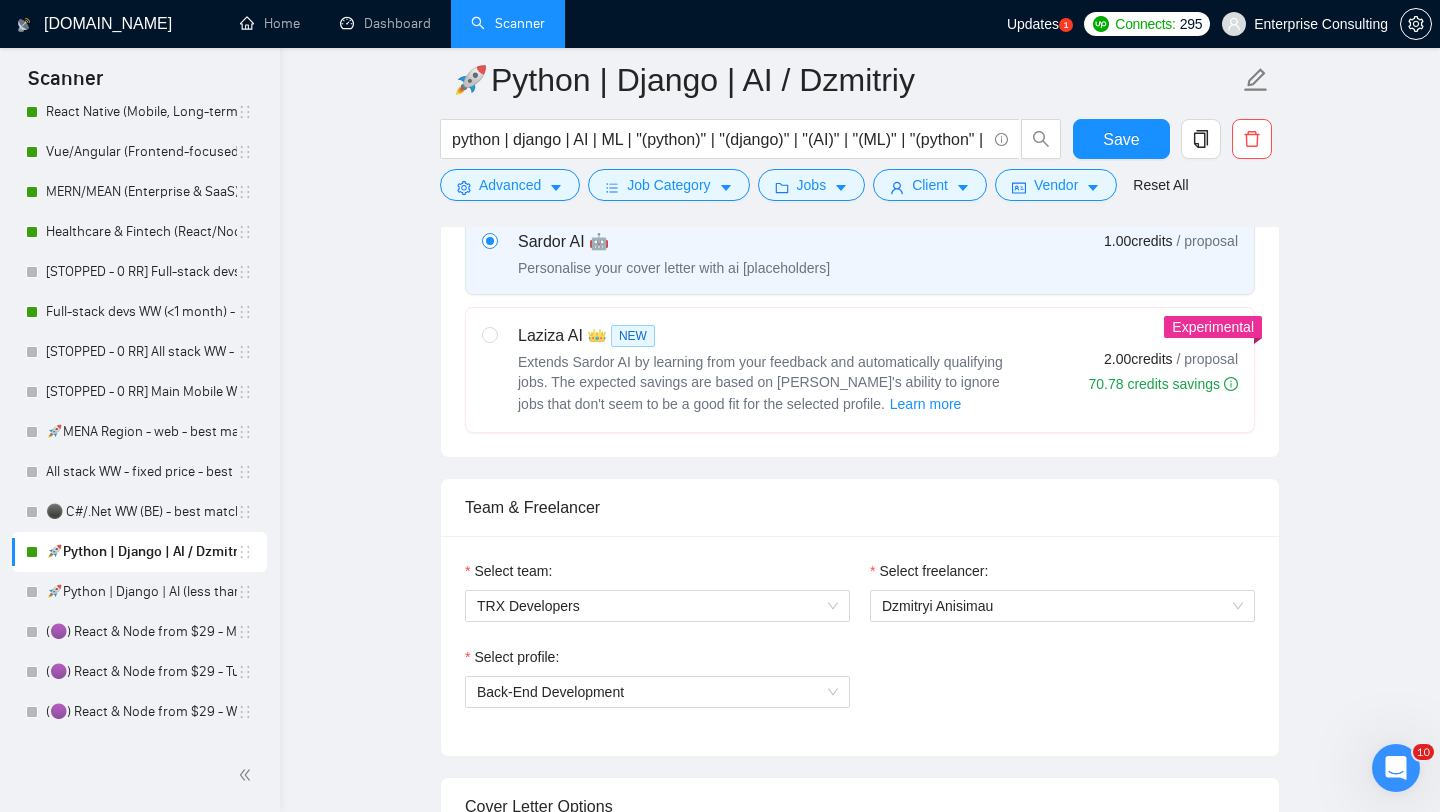 scroll, scrollTop: 761, scrollLeft: 0, axis: vertical 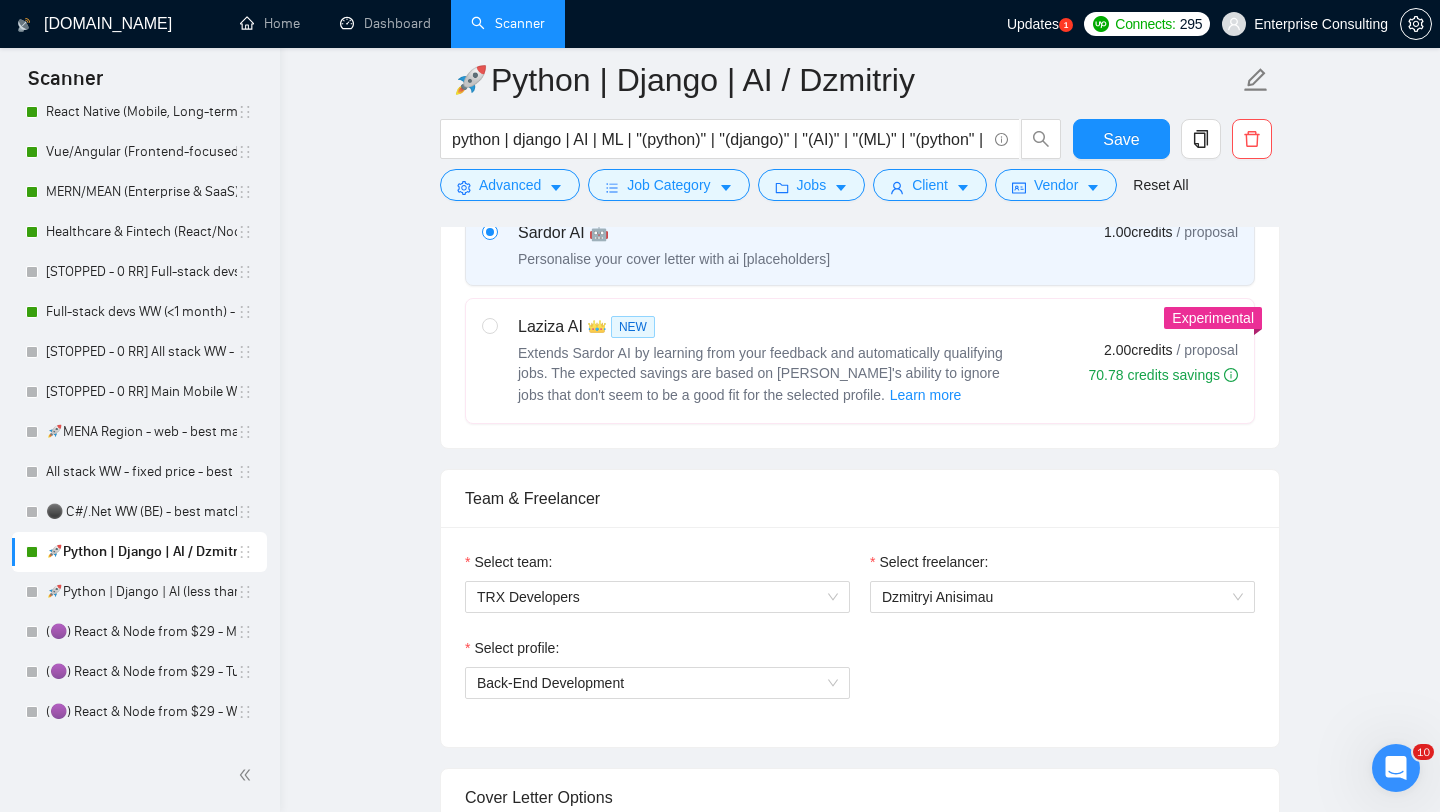 click on "Extends Sardor AI by learning from your feedback and automatically qualifying jobs. The expected savings are based on Laziza's ability to ignore jobs that don't seem to be a good fit for the selected profile.   Learn more" at bounding box center [760, 374] 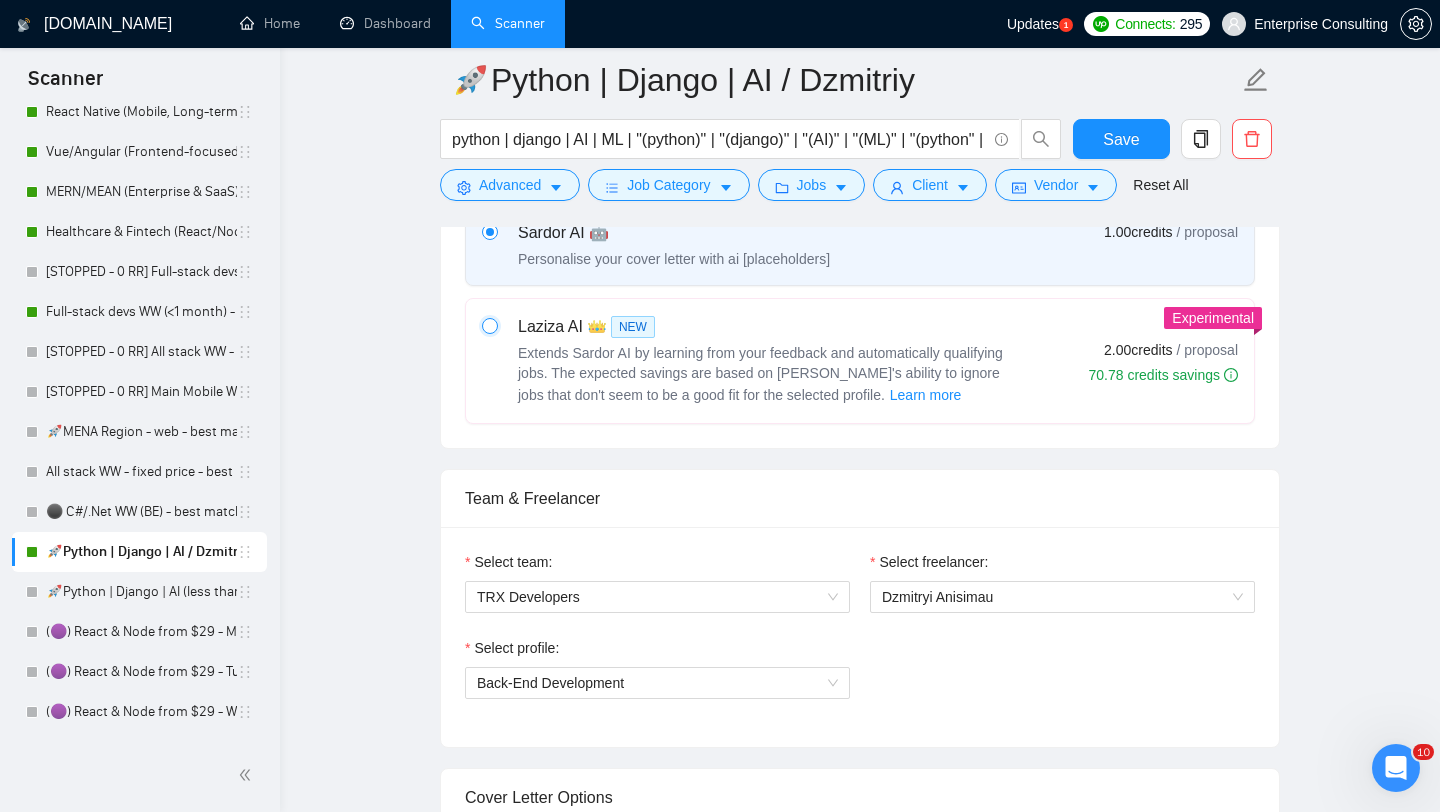 click at bounding box center [489, 325] 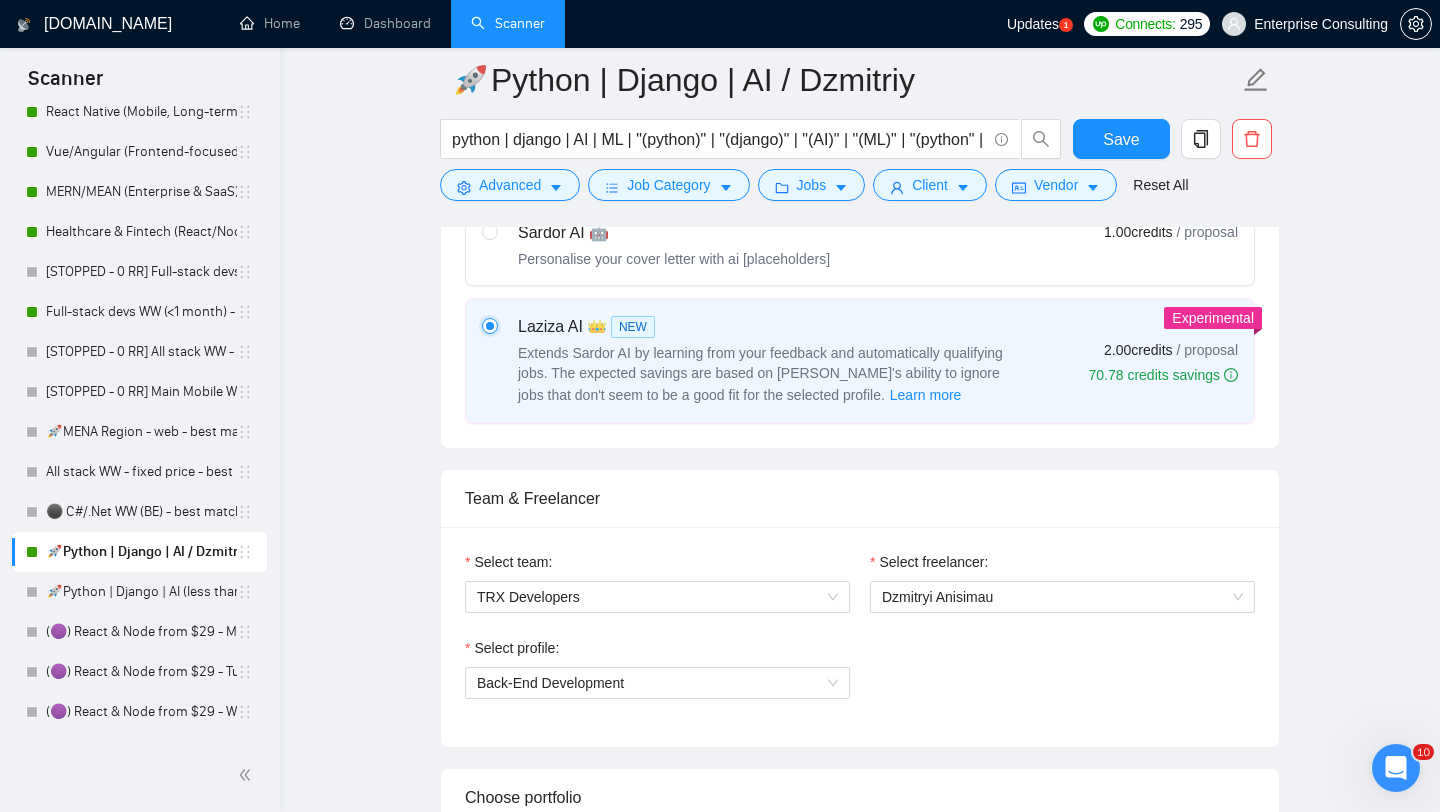 type 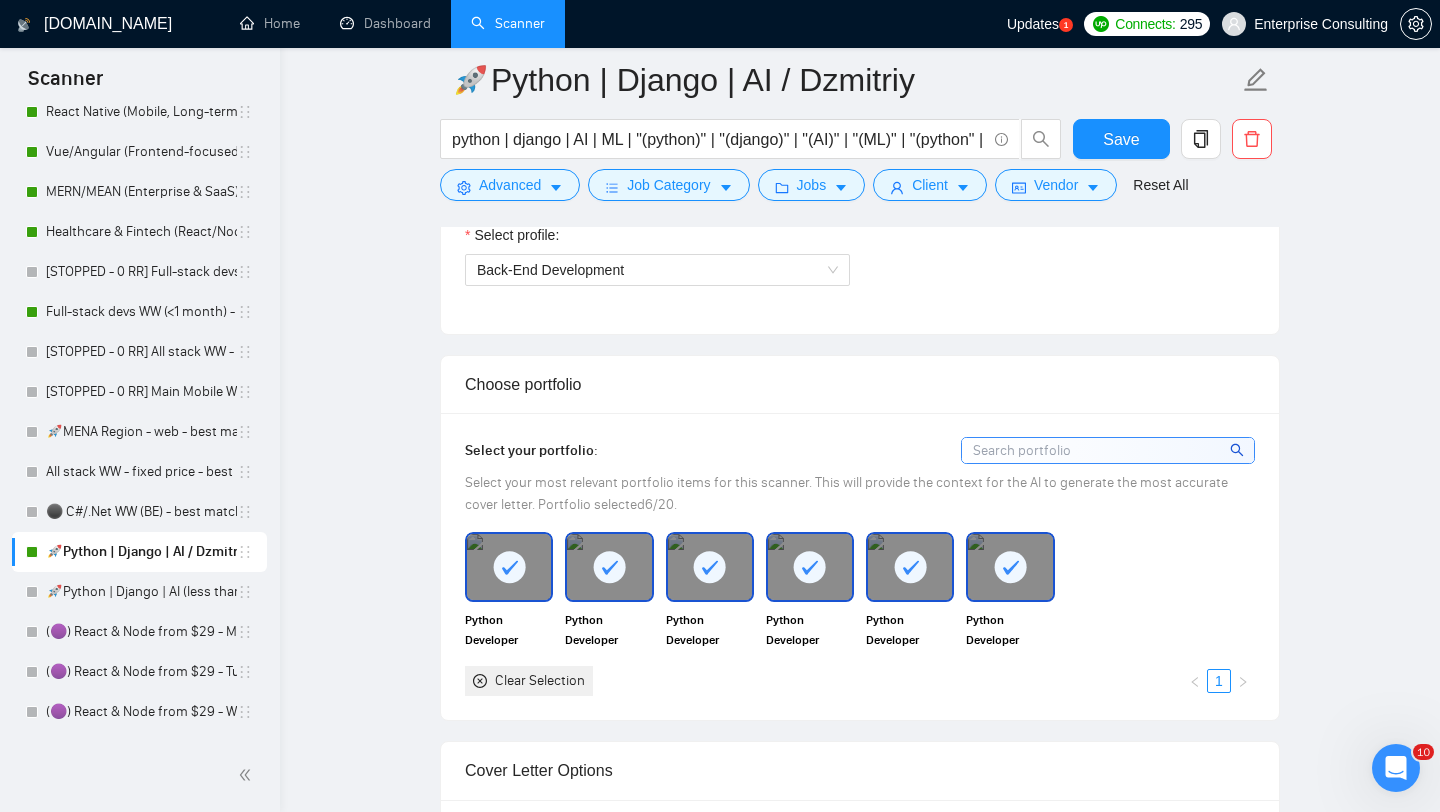 scroll, scrollTop: 1200, scrollLeft: 0, axis: vertical 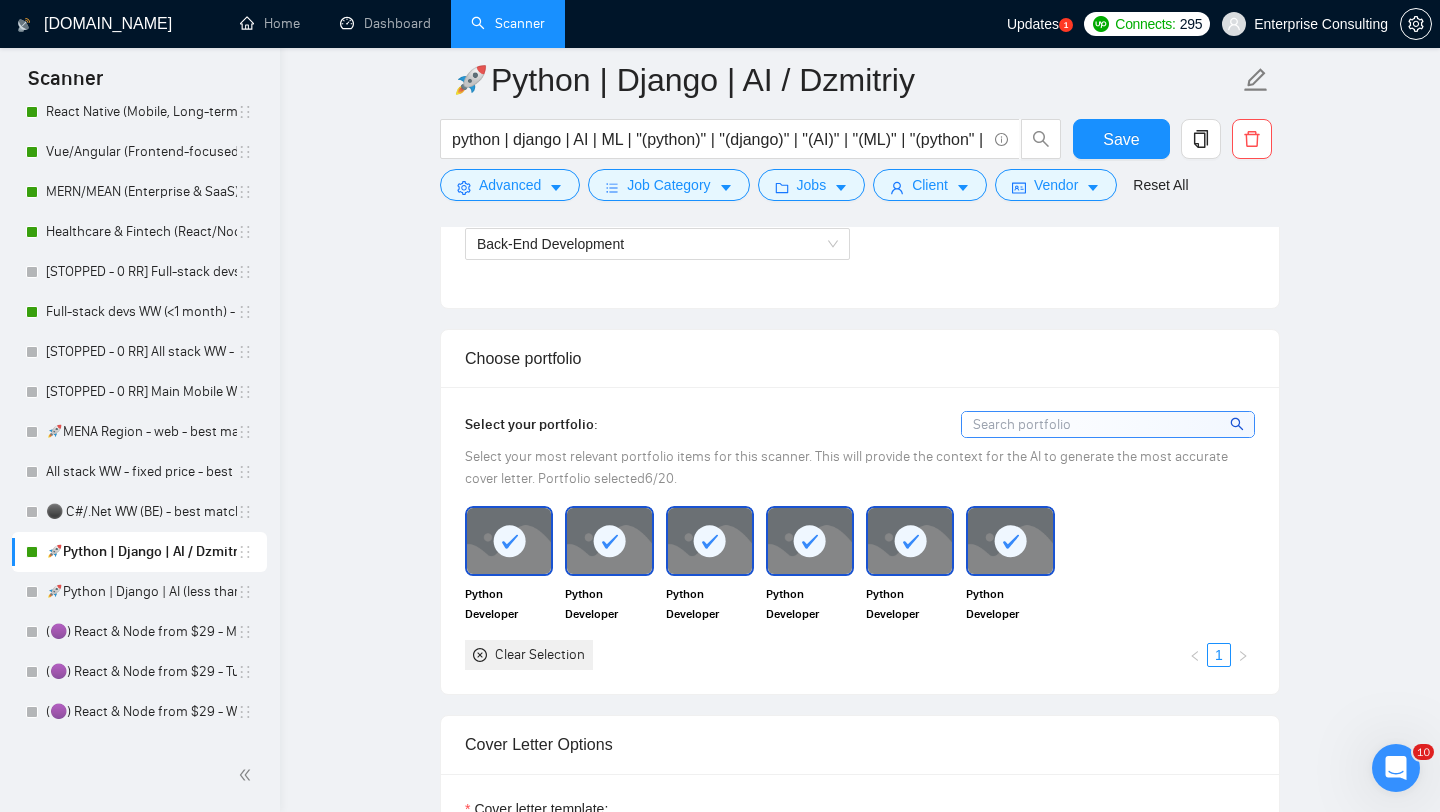 click at bounding box center [1108, 424] 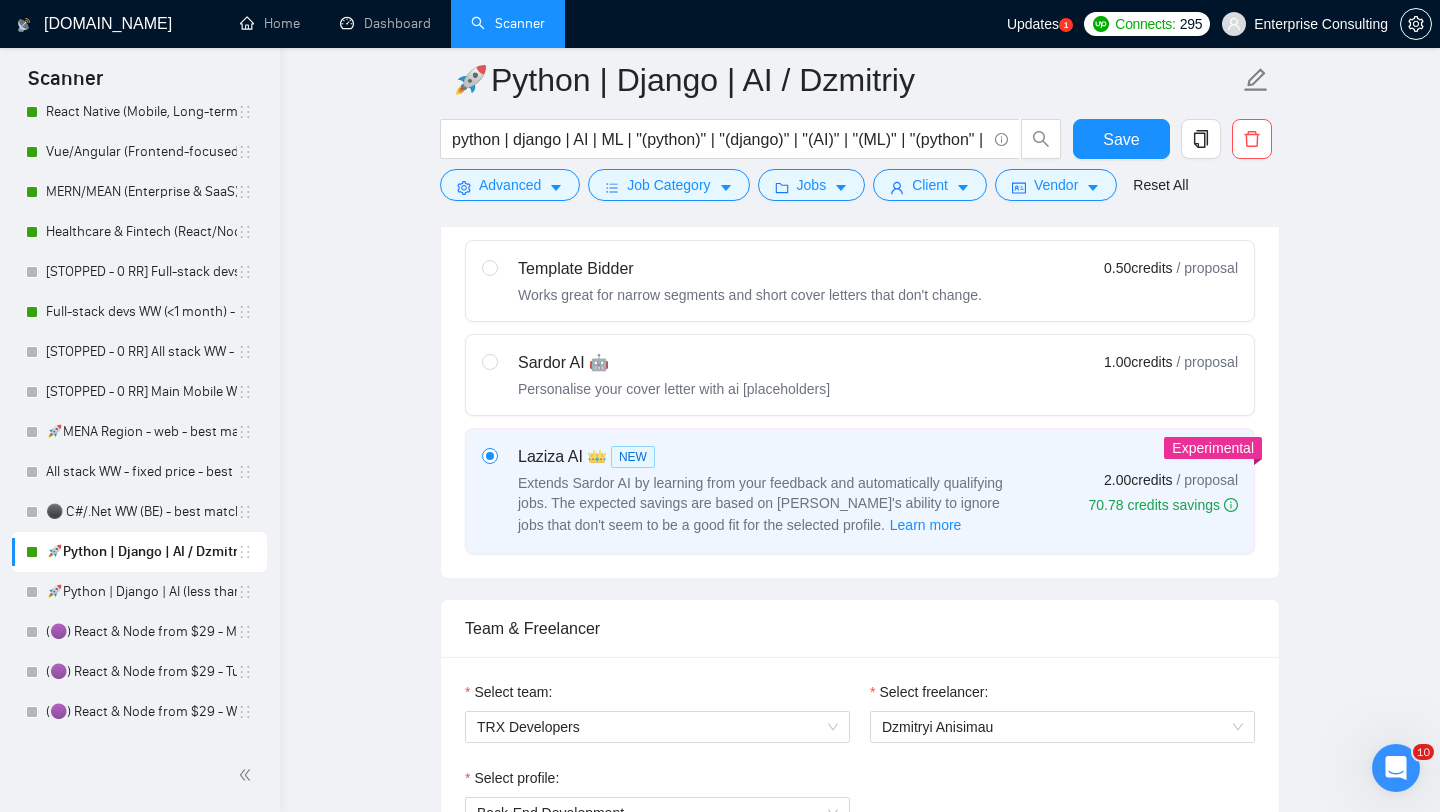 scroll, scrollTop: 602, scrollLeft: 0, axis: vertical 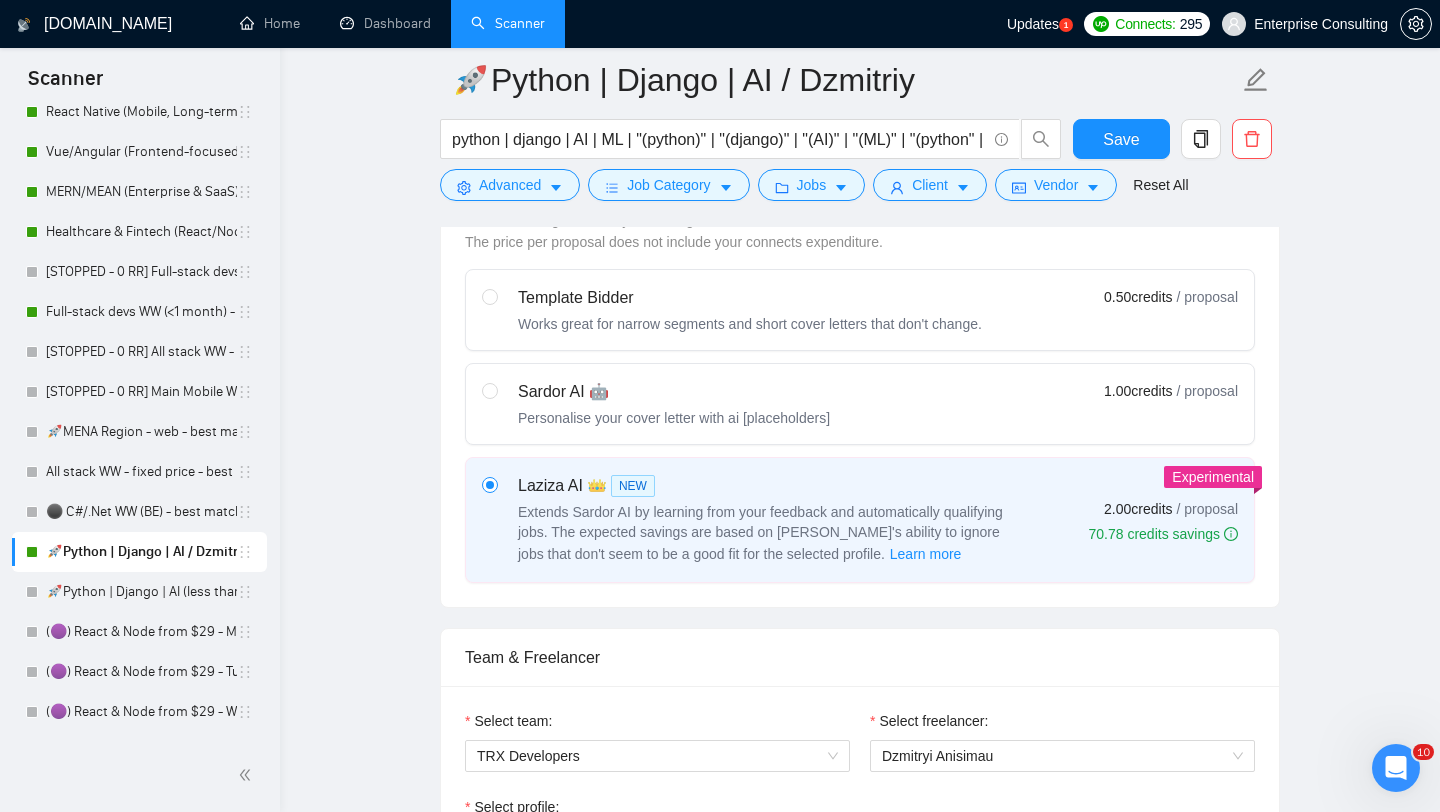 click on "Personalise your cover letter with ai [placeholders]" at bounding box center (674, 418) 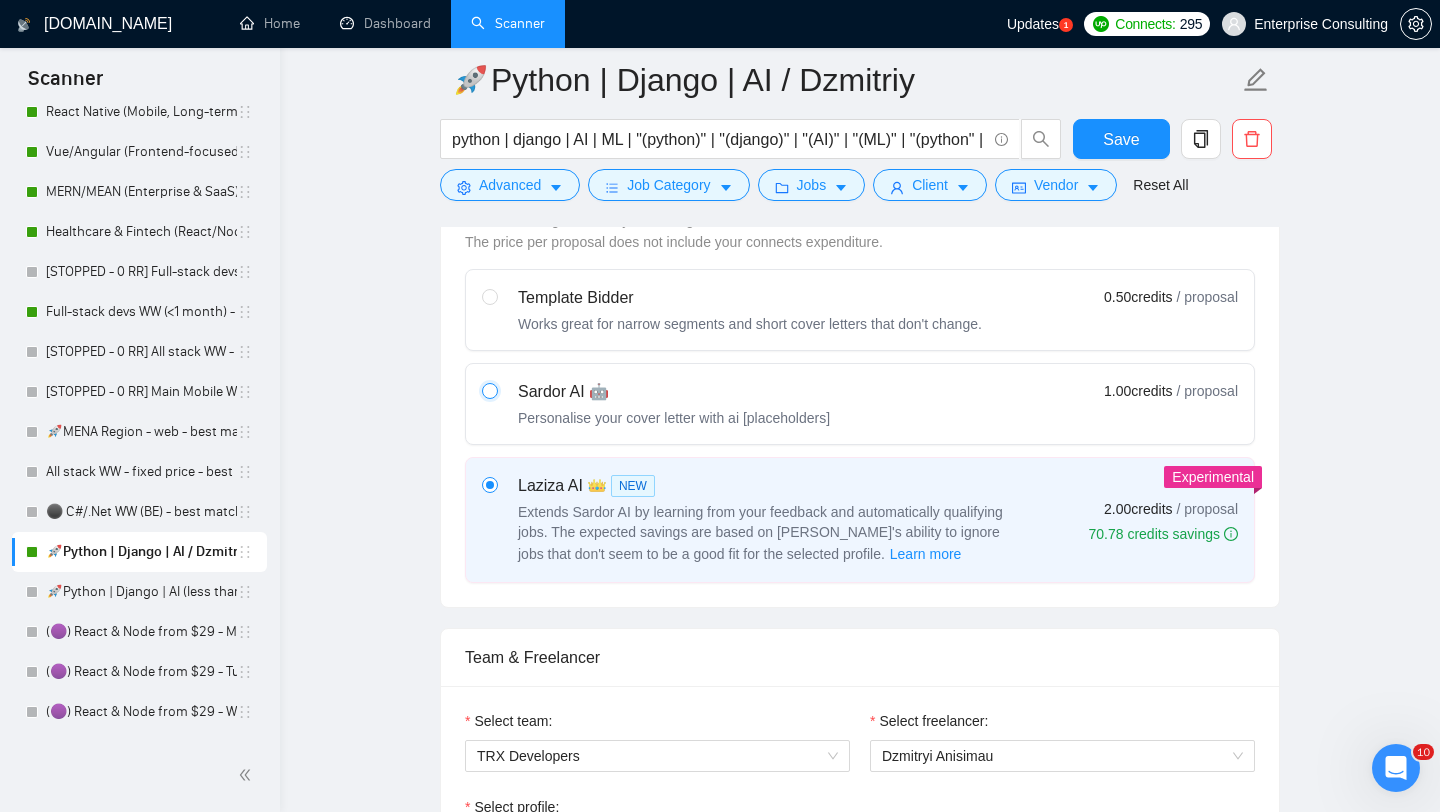 click at bounding box center (489, 390) 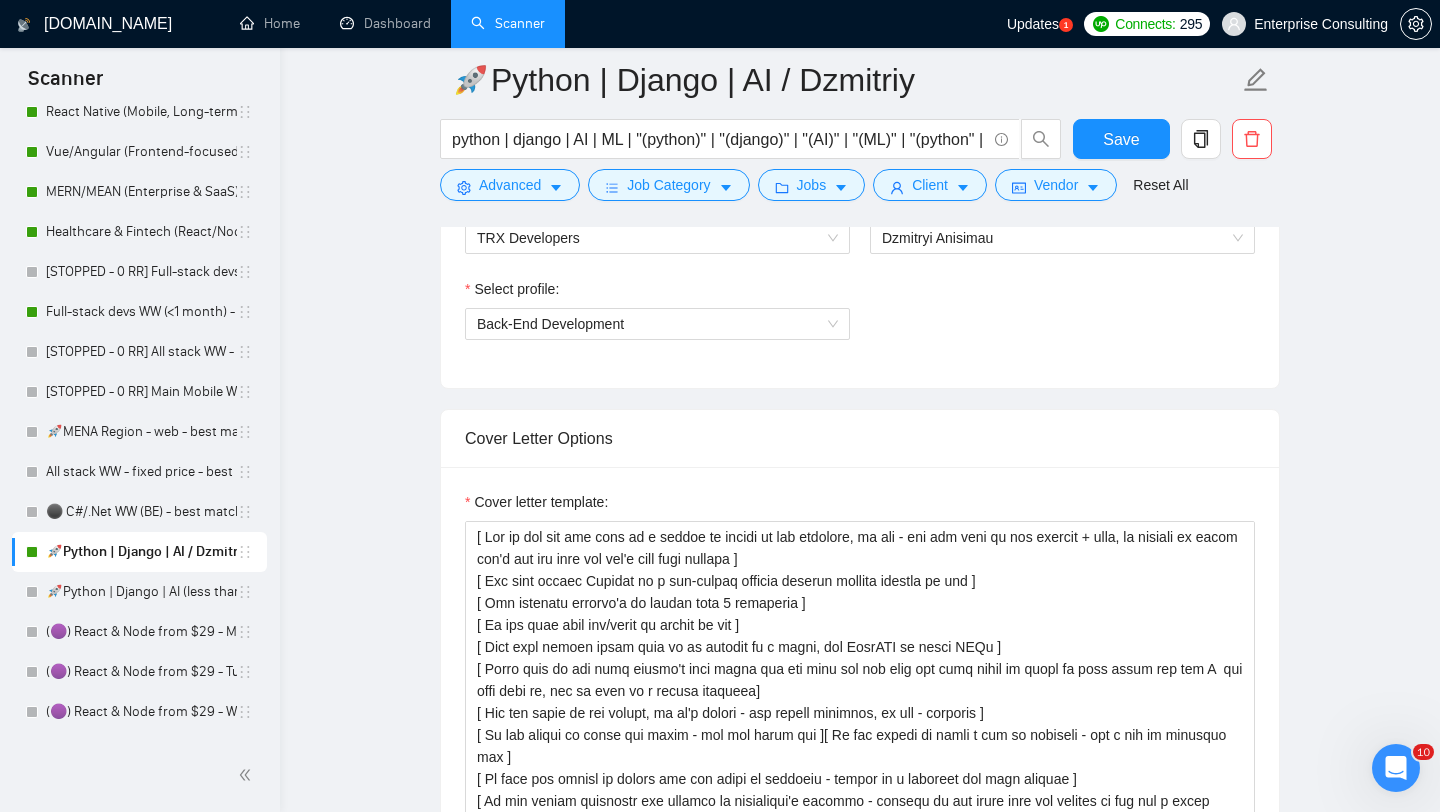 scroll, scrollTop: 1167, scrollLeft: 0, axis: vertical 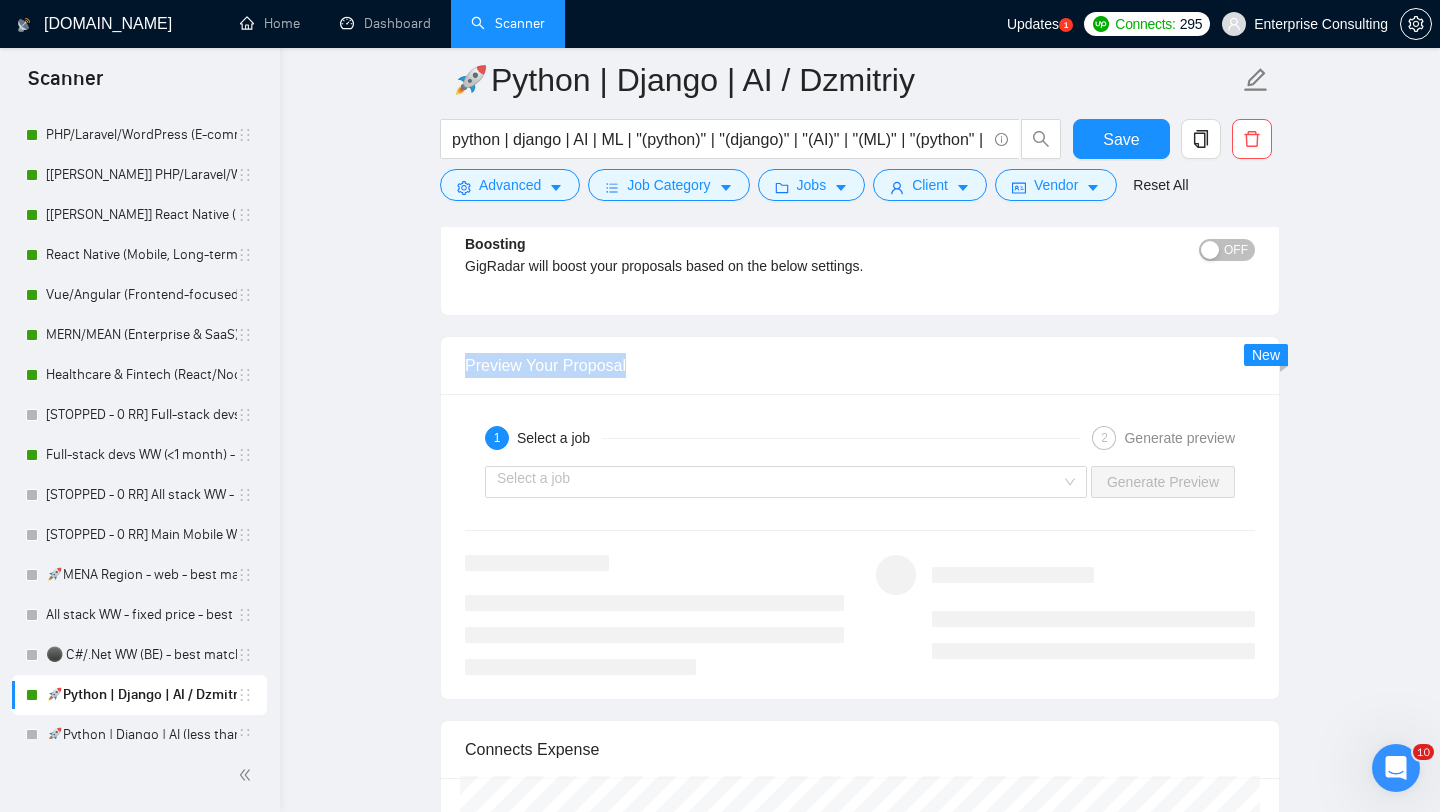 drag, startPoint x: 462, startPoint y: 361, endPoint x: 644, endPoint y: 372, distance: 182.3321 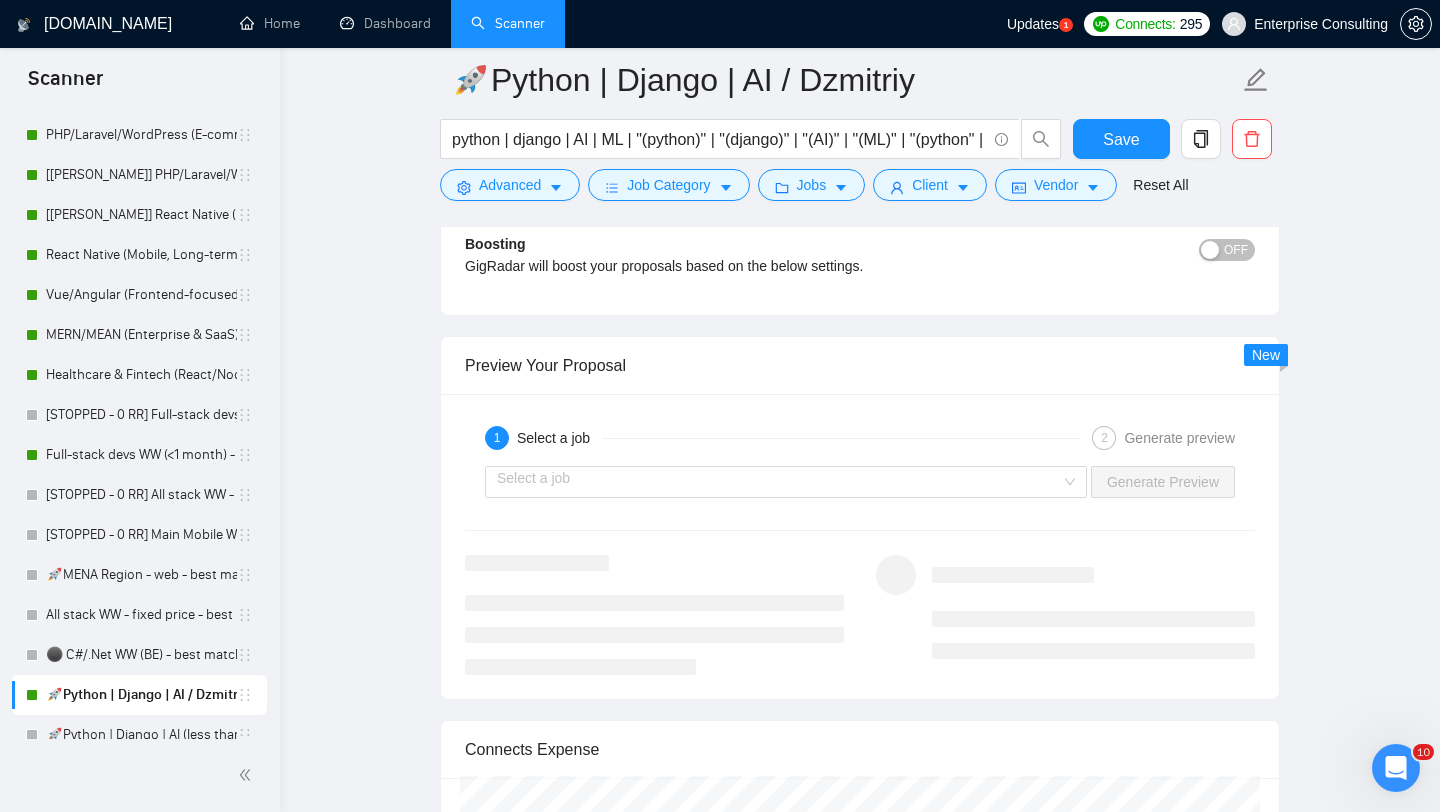 click on "Preview Your Proposal" at bounding box center [860, 365] 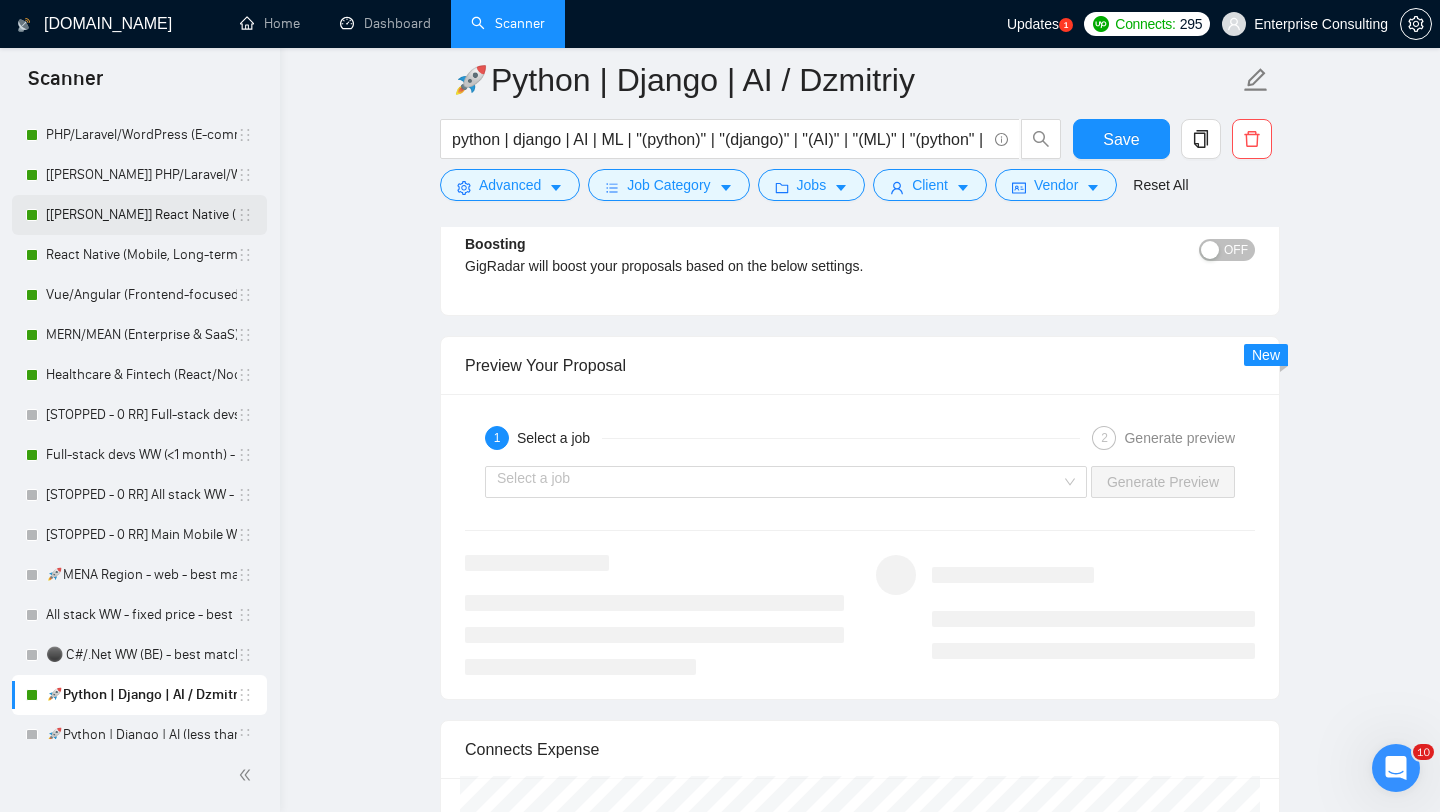 click on "[[PERSON_NAME]] React Native (Mobile, Long-term)" at bounding box center [141, 215] 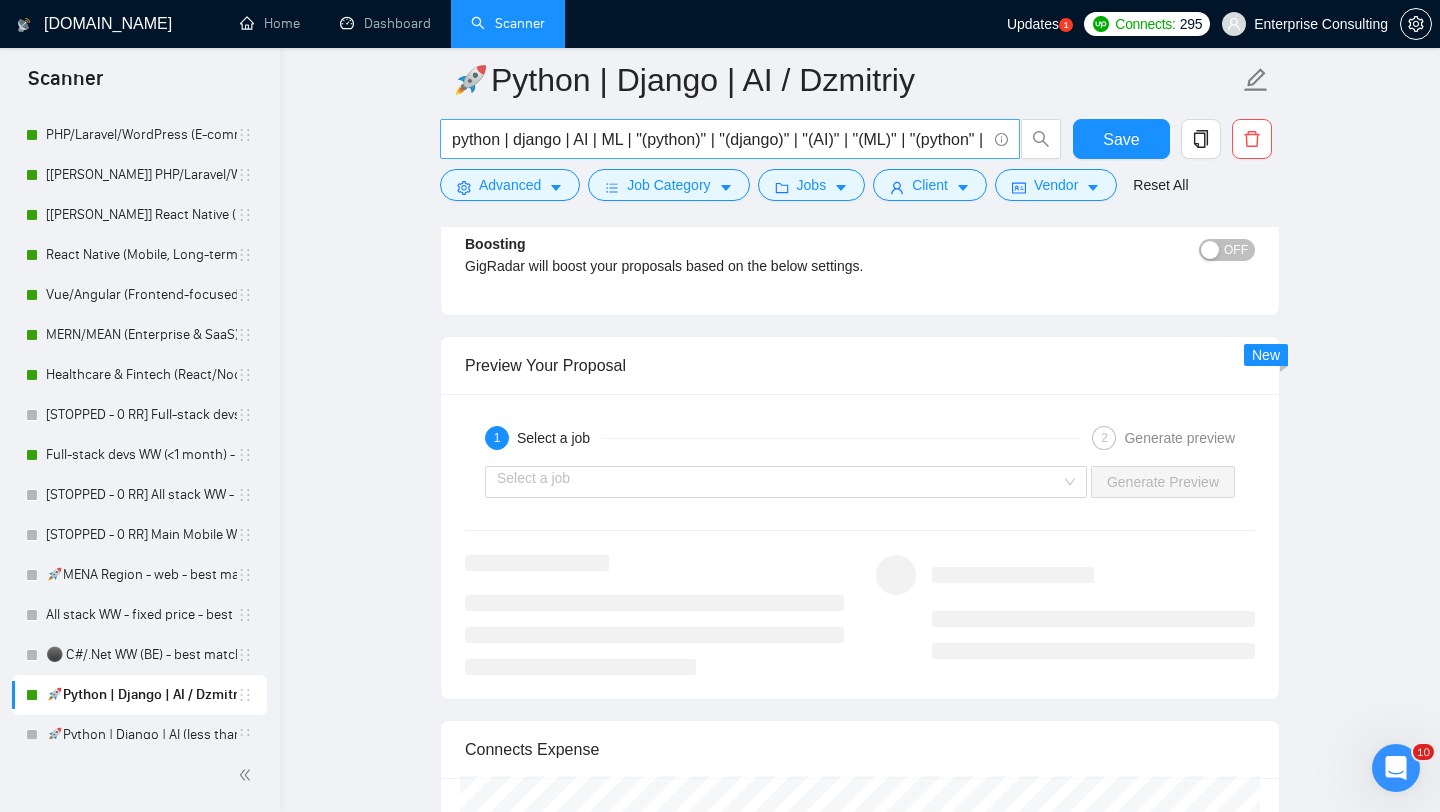 scroll, scrollTop: 0, scrollLeft: 0, axis: both 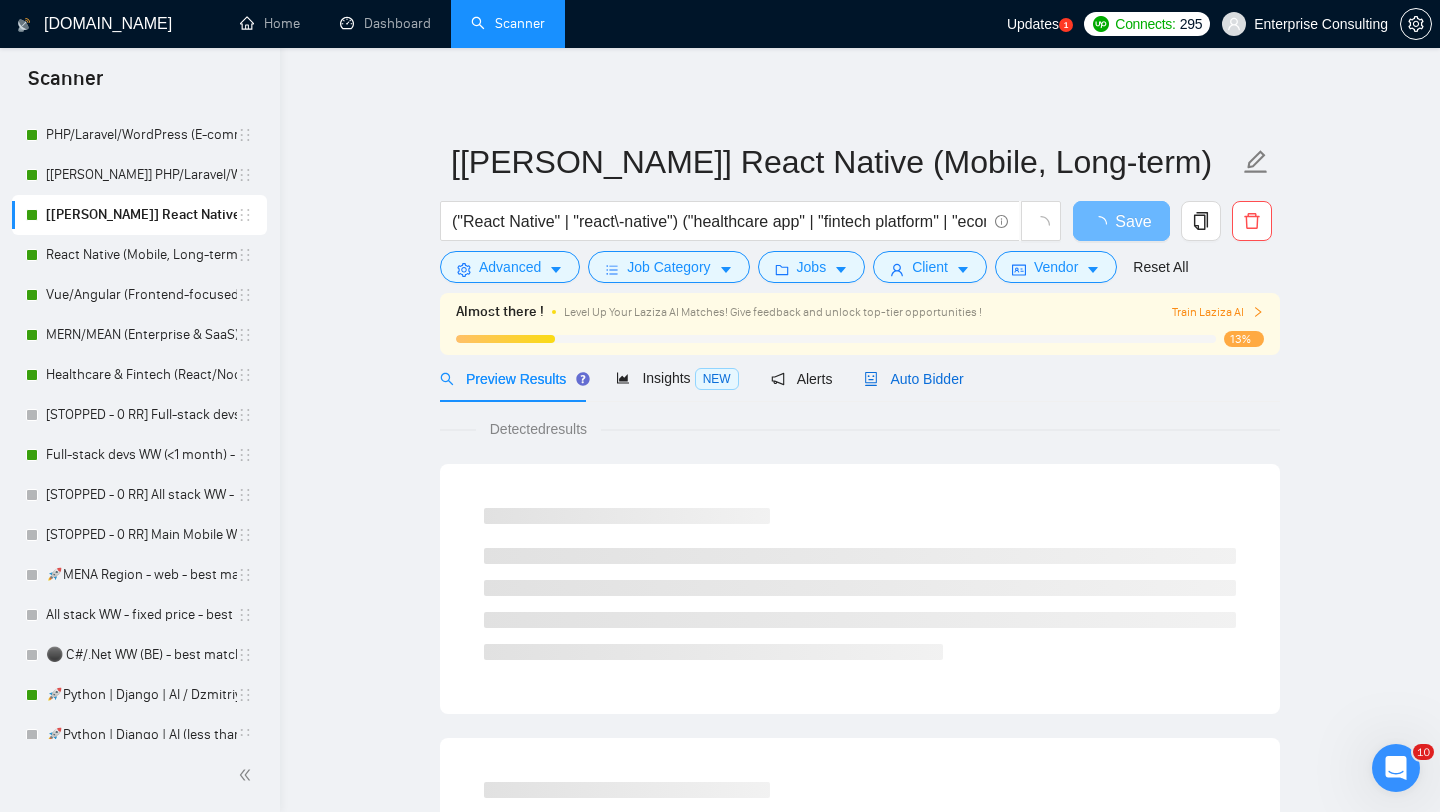 click on "Auto Bidder" at bounding box center (913, 379) 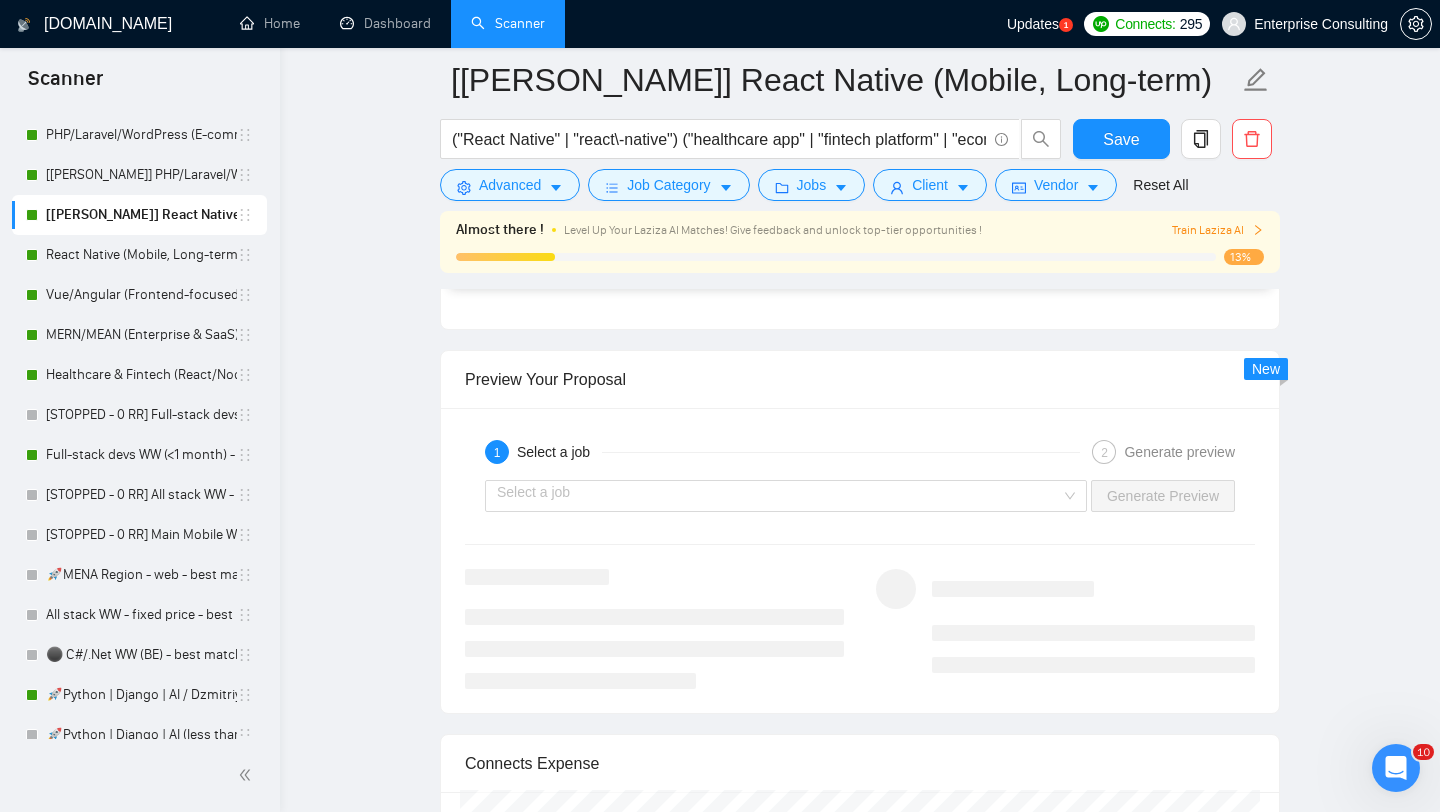 scroll, scrollTop: 3254, scrollLeft: 0, axis: vertical 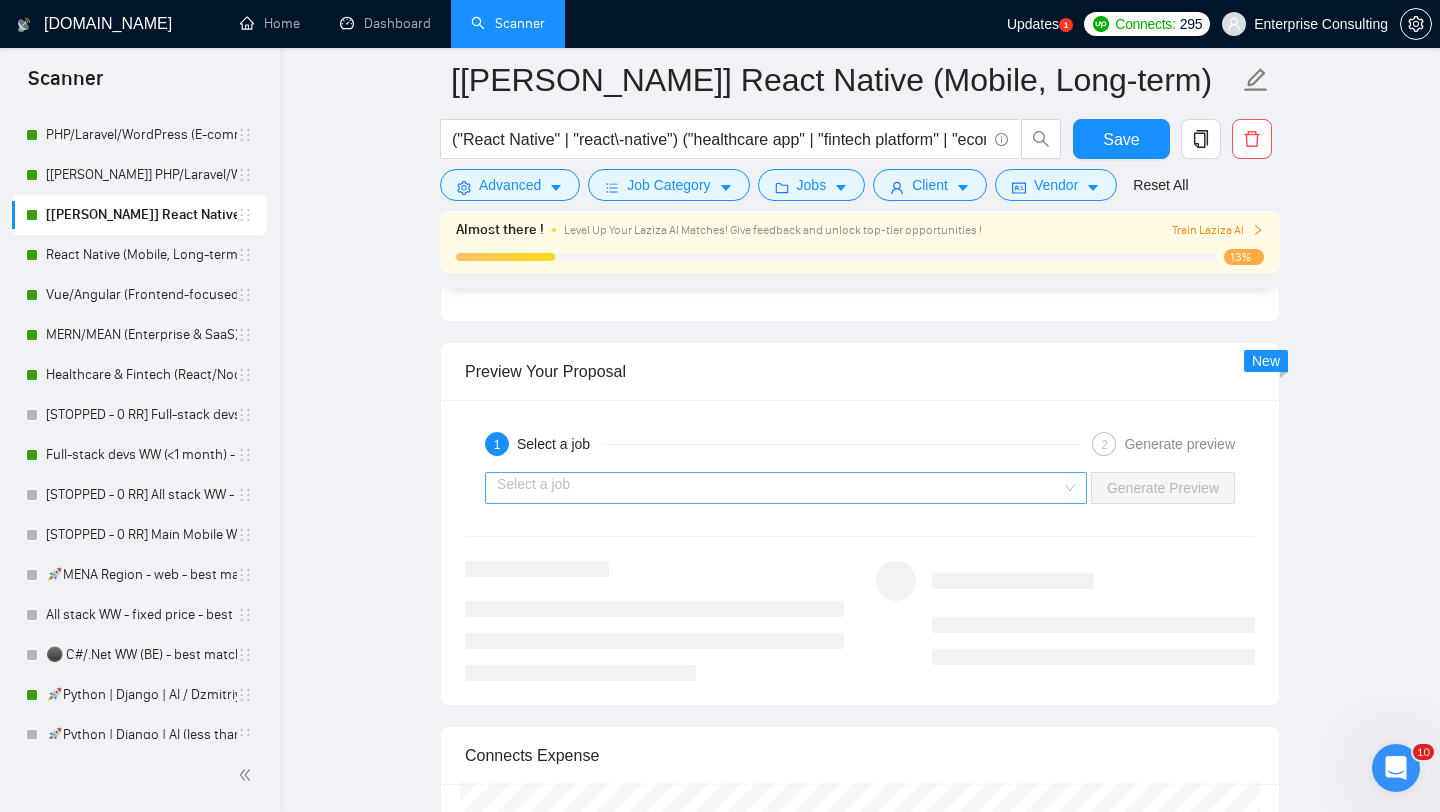 click at bounding box center [779, 488] 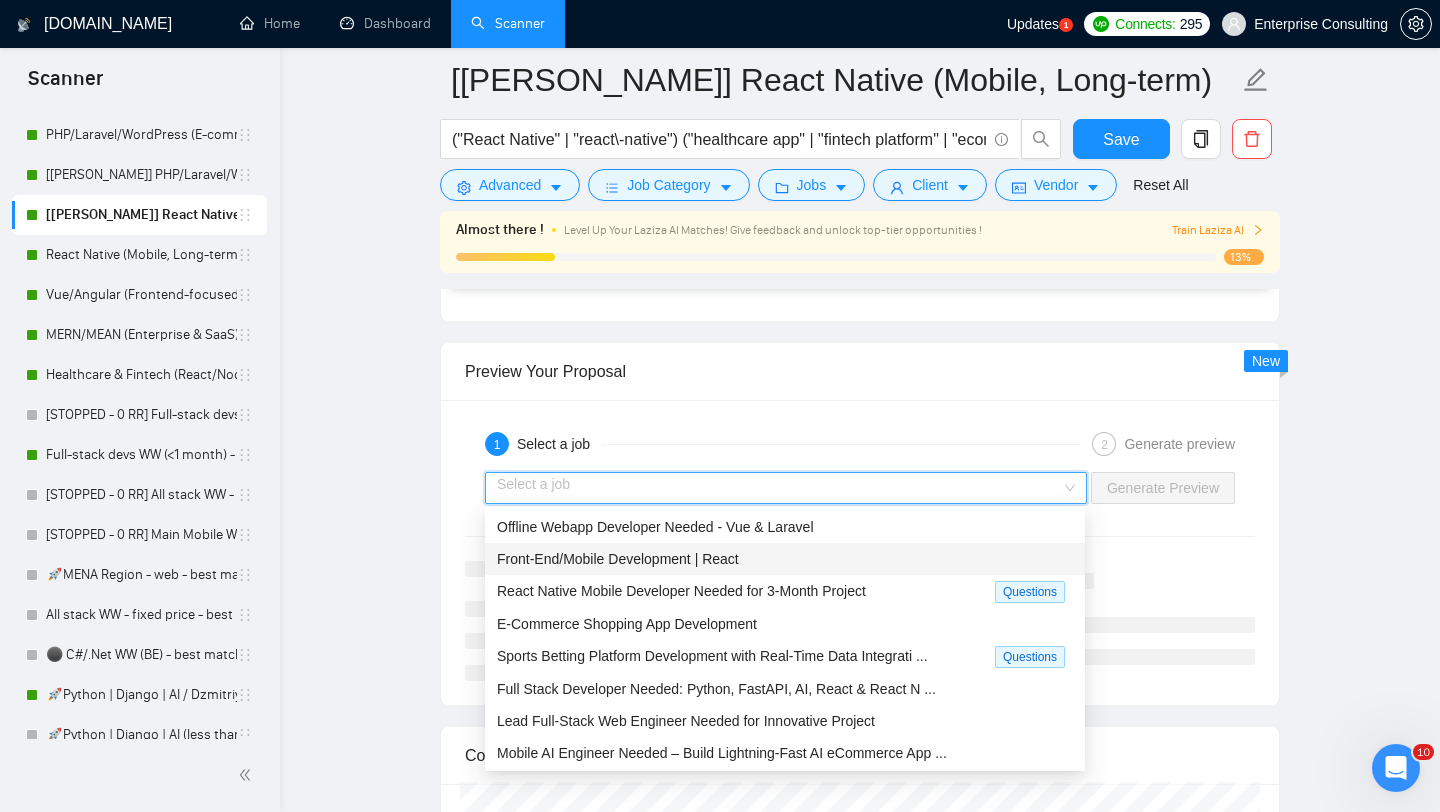 click on "Front-End/Mobile Development | React" at bounding box center [618, 559] 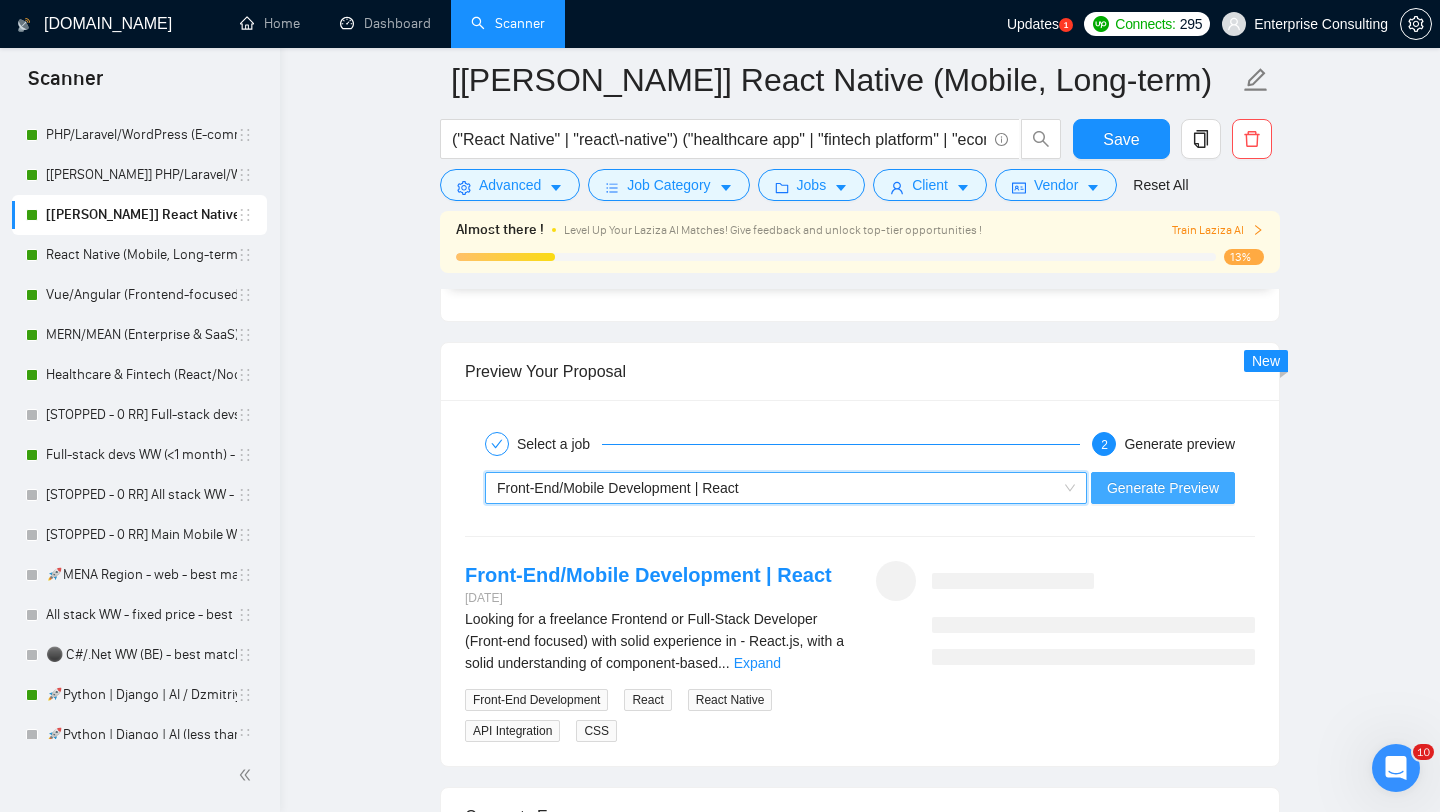 click on "Generate Preview" at bounding box center [1163, 488] 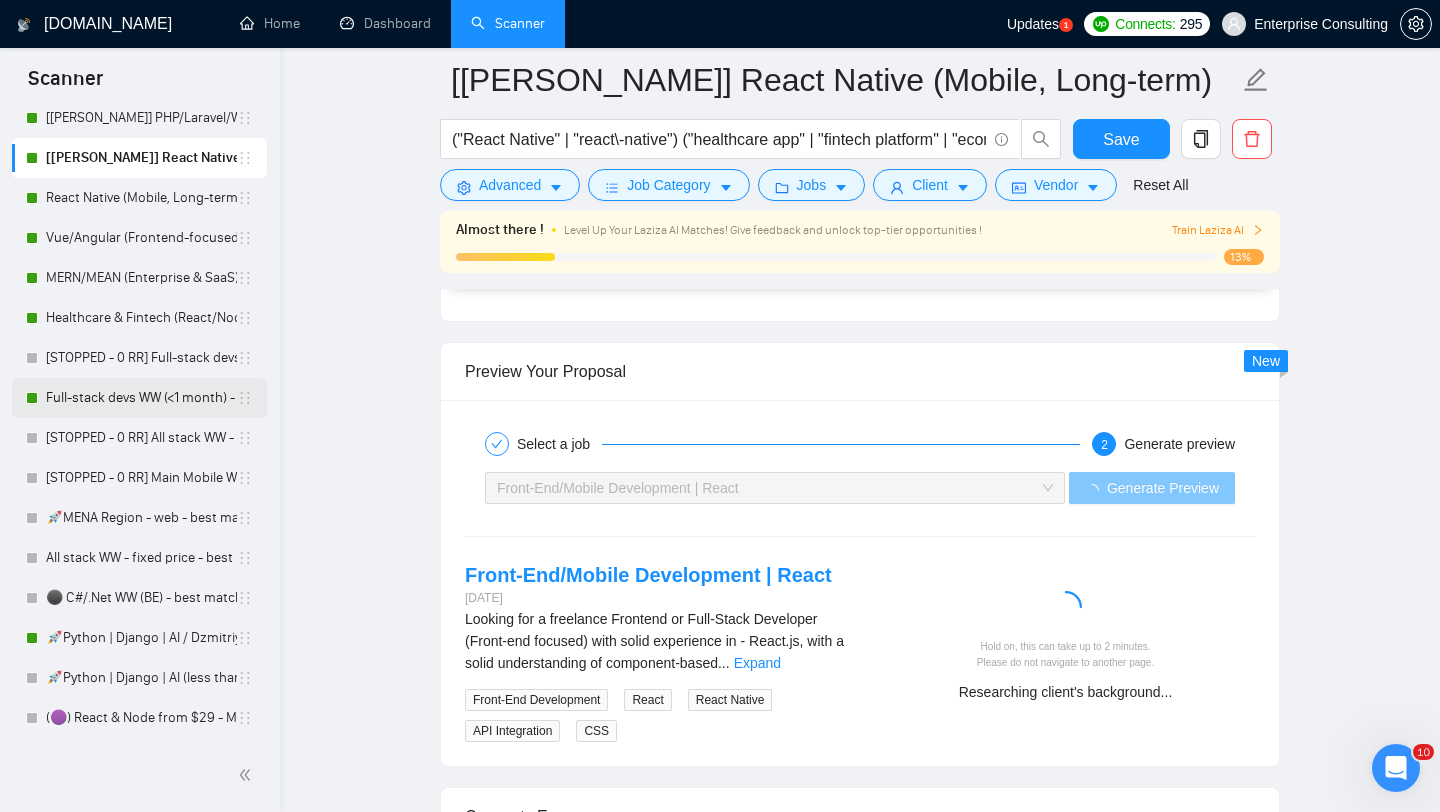 scroll, scrollTop: 554, scrollLeft: 0, axis: vertical 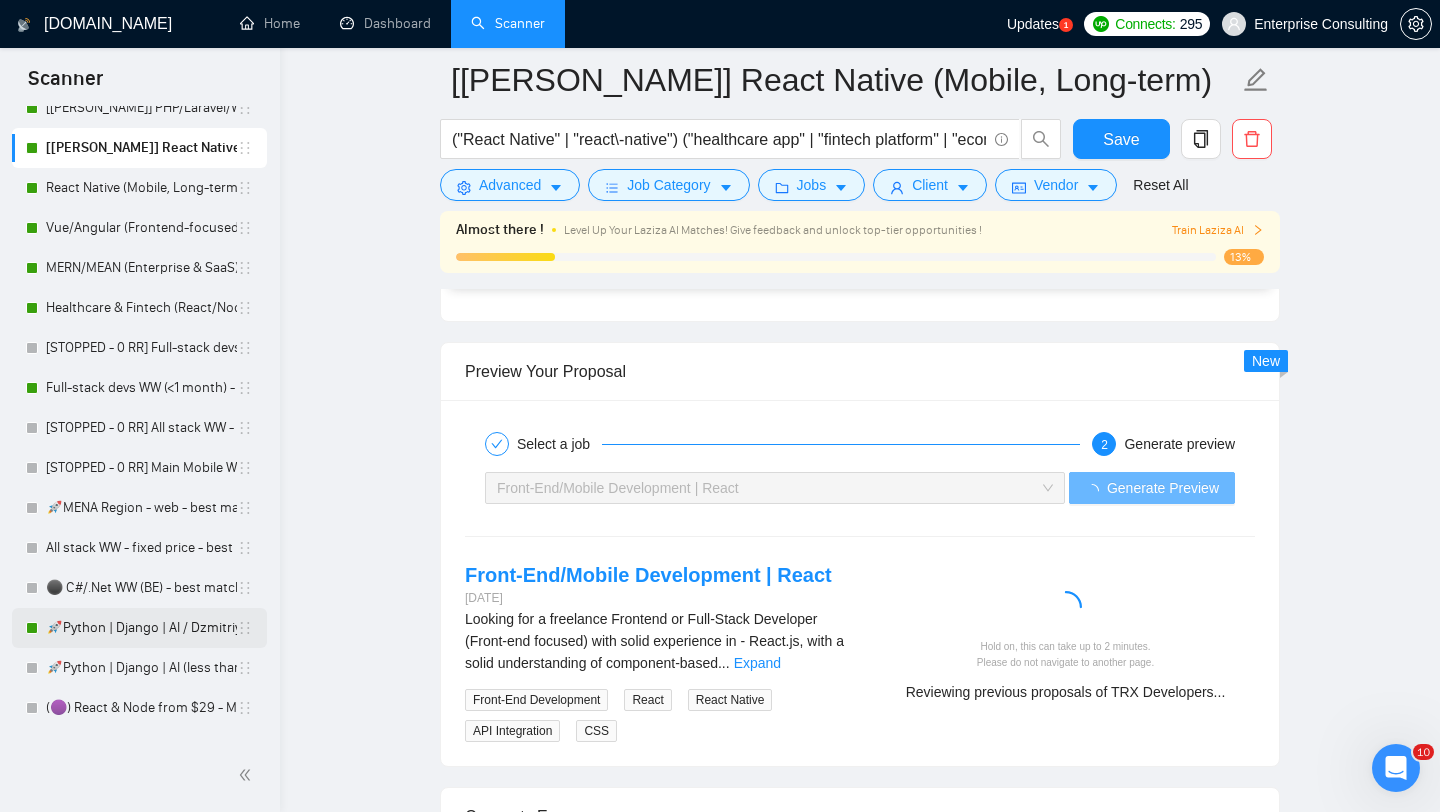 click on "🚀Python | Django | AI / Dzmitriy" at bounding box center (141, 628) 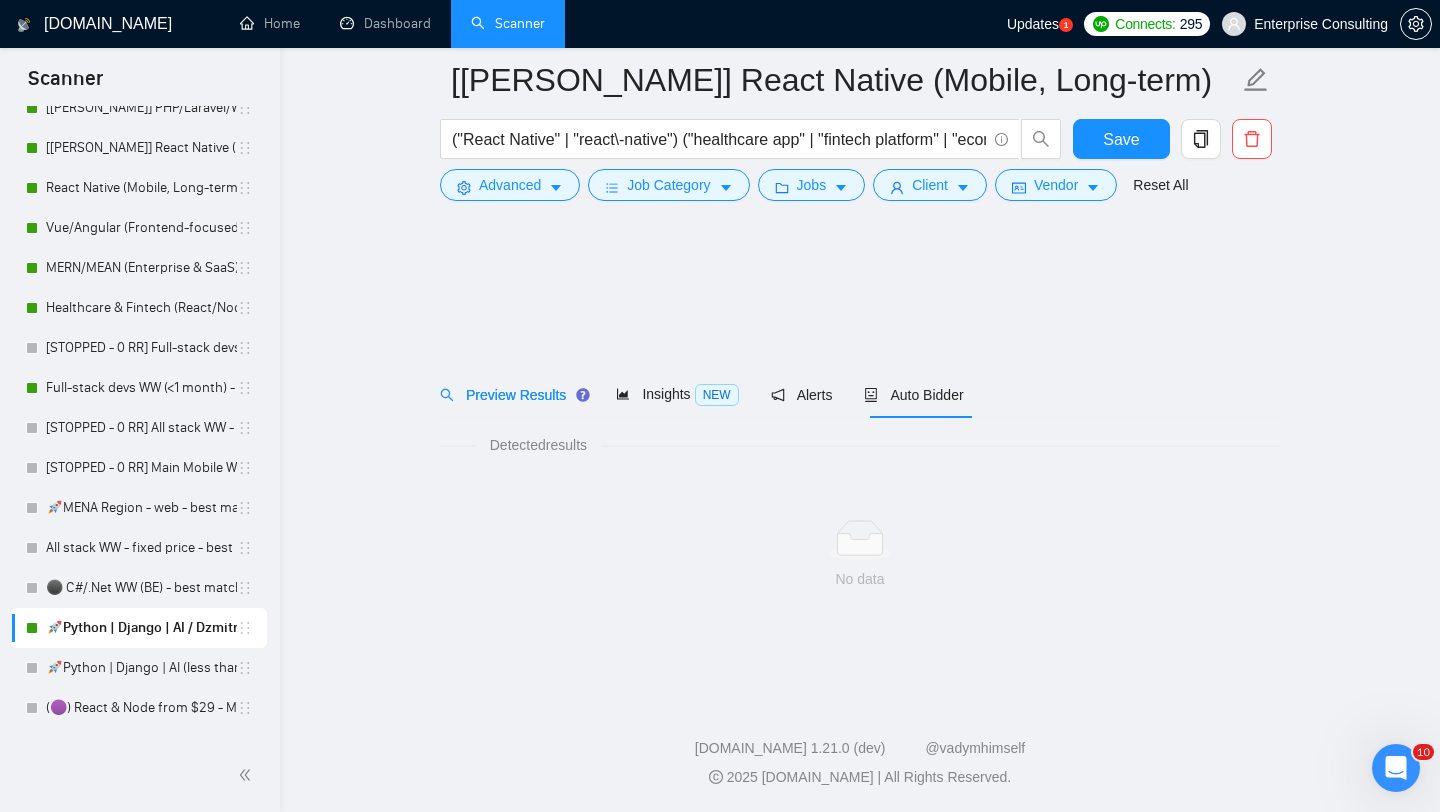 scroll, scrollTop: 0, scrollLeft: 0, axis: both 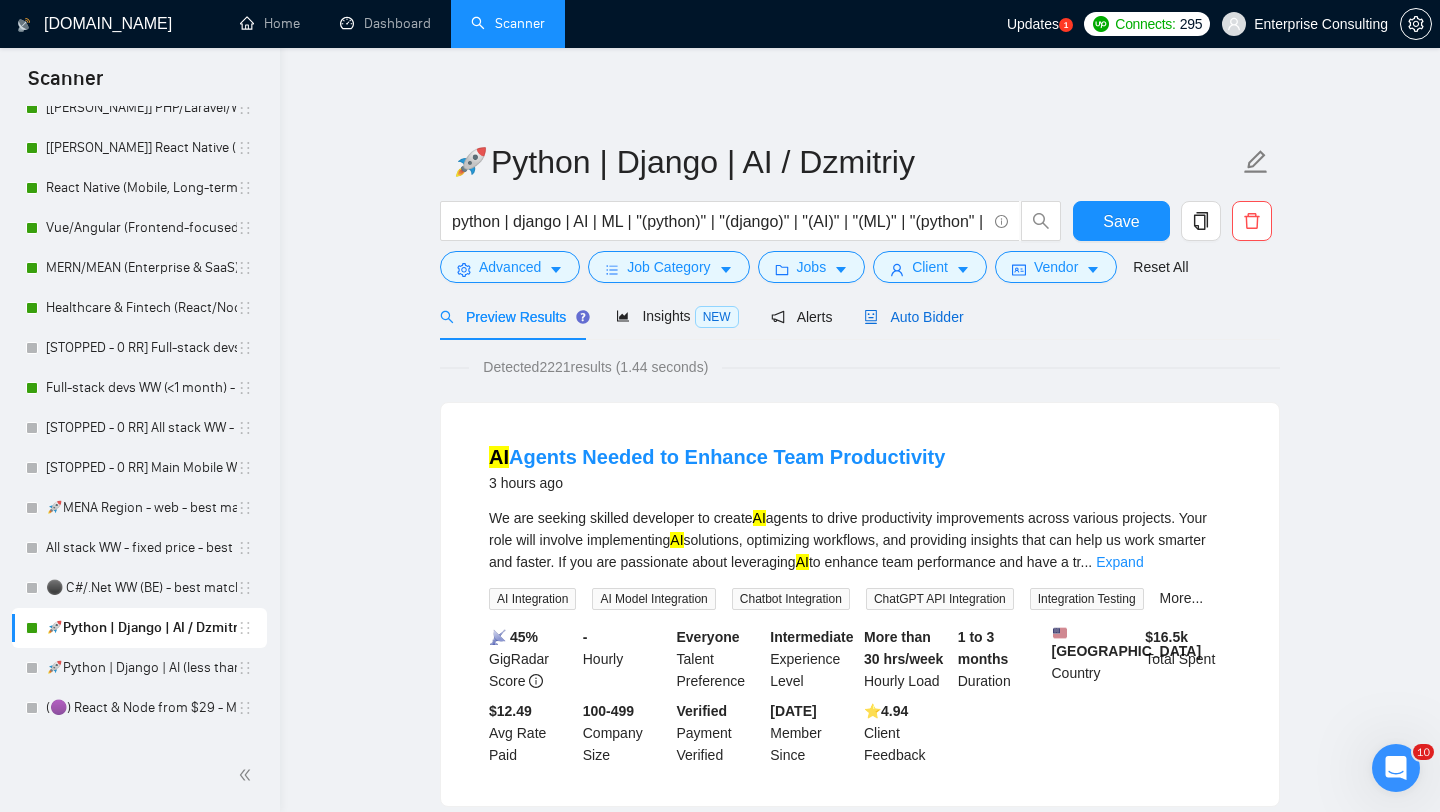 click on "Auto Bidder" at bounding box center [913, 317] 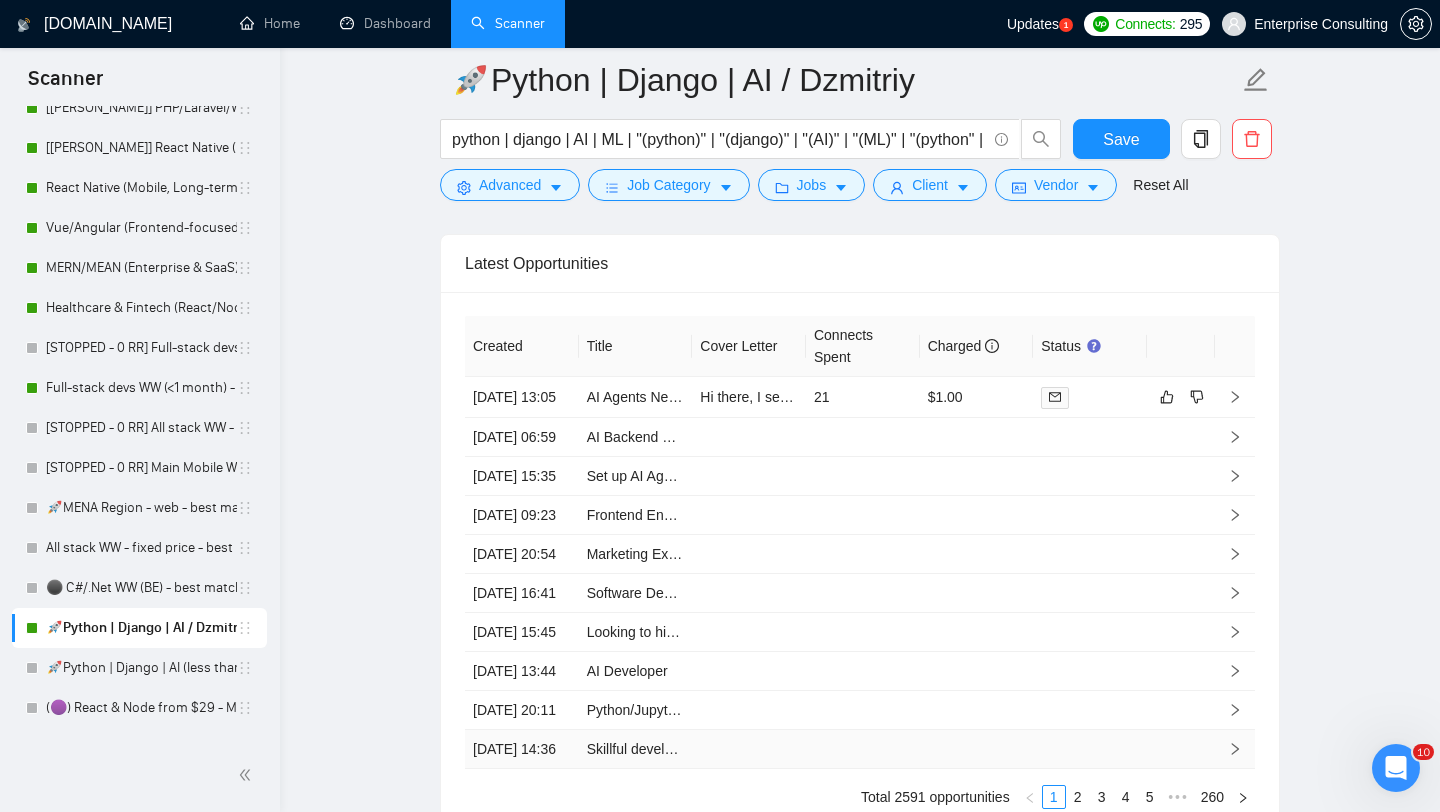 scroll, scrollTop: 3965, scrollLeft: 0, axis: vertical 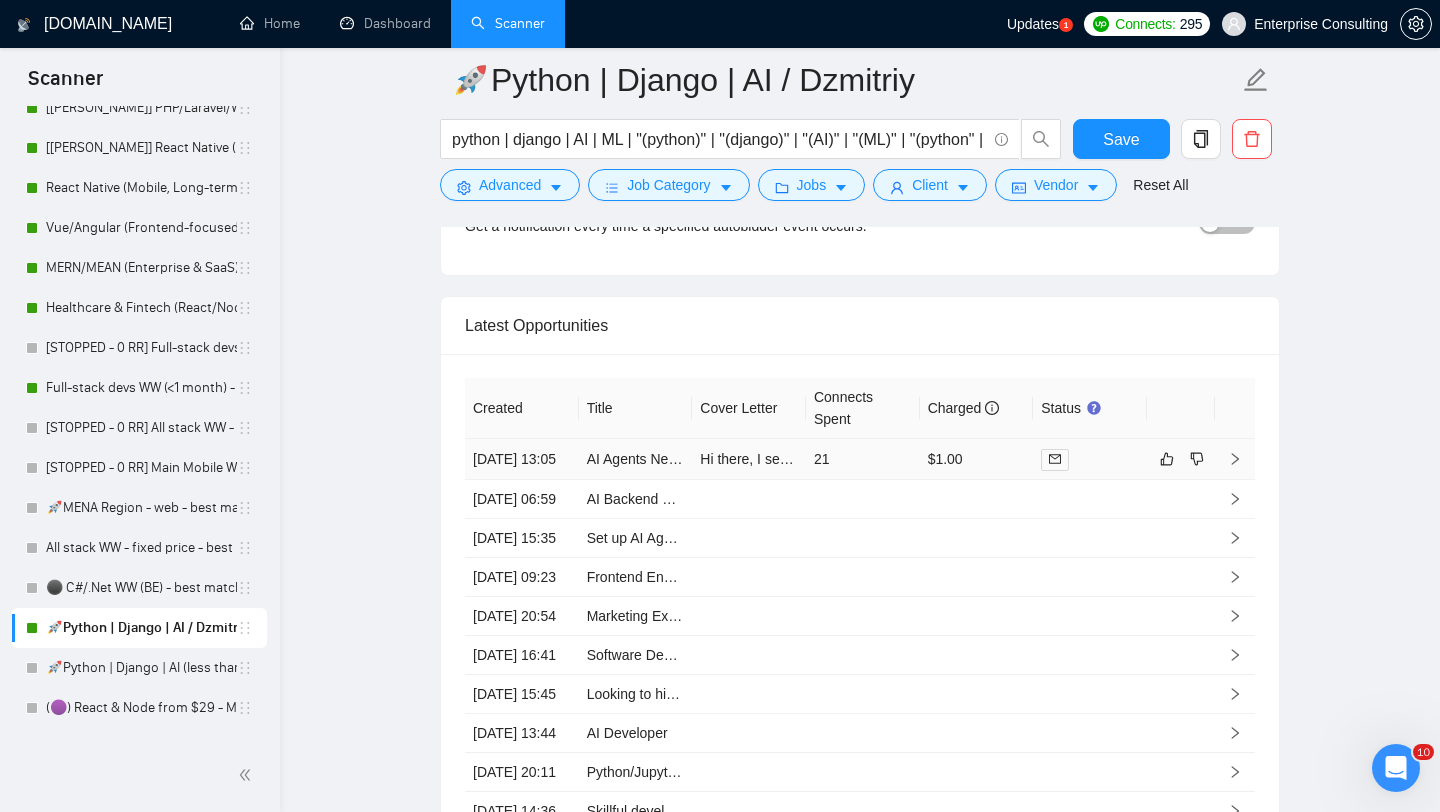 click on "Hi there,
I see that the main point is implementing AI solutions to boost productivity, and I can help by optimizing your workflows for smarter and faster operations. I've worked on projects like https://www.seclea.com, where I ensured machine learning models are built with high-quality data, enhancing performance and reliability.
What specific challenges are you facing in your current workflow that you would like the AI agents to address? 🤔
Best,
Dzmitroundefined" at bounding box center [2138, 459] 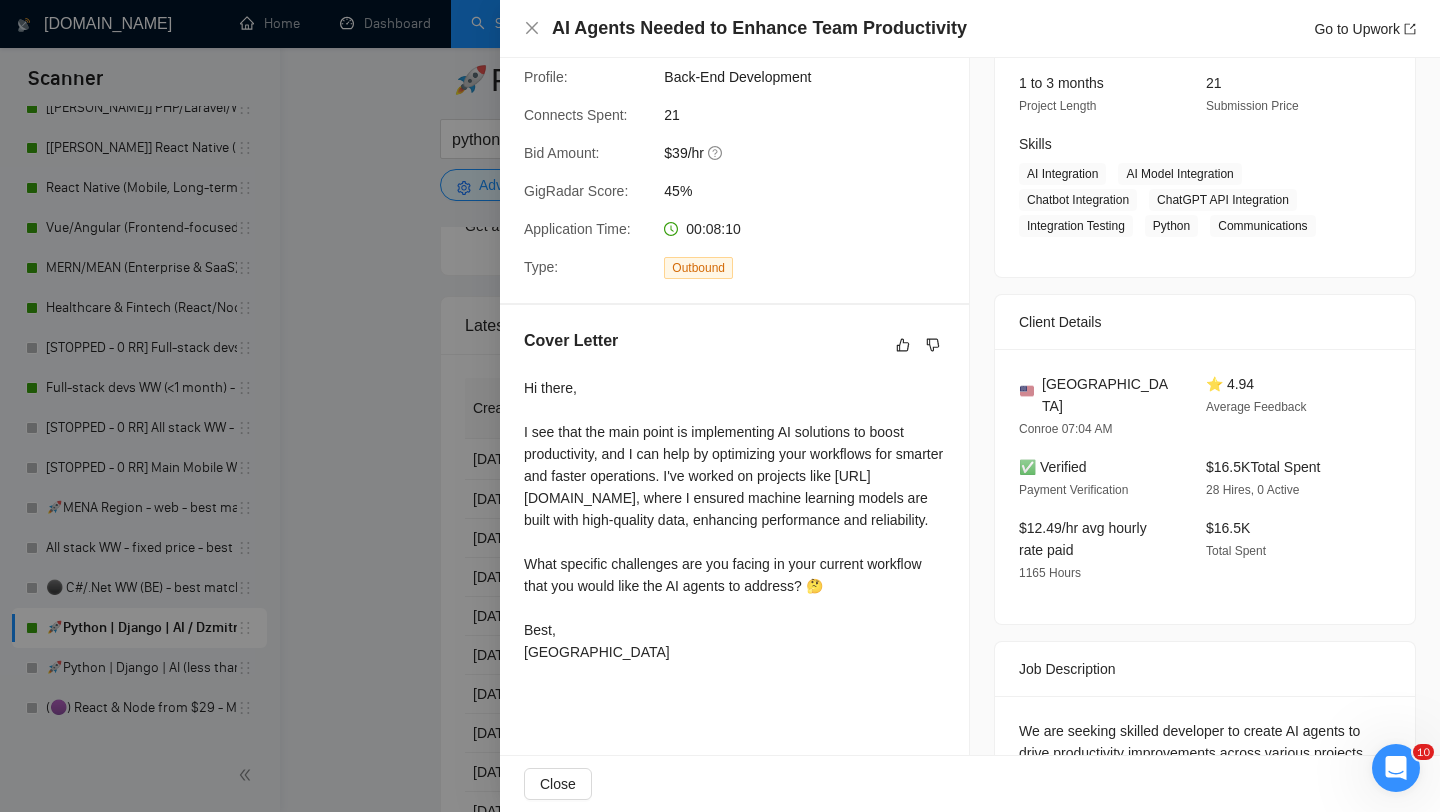 scroll, scrollTop: 287, scrollLeft: 0, axis: vertical 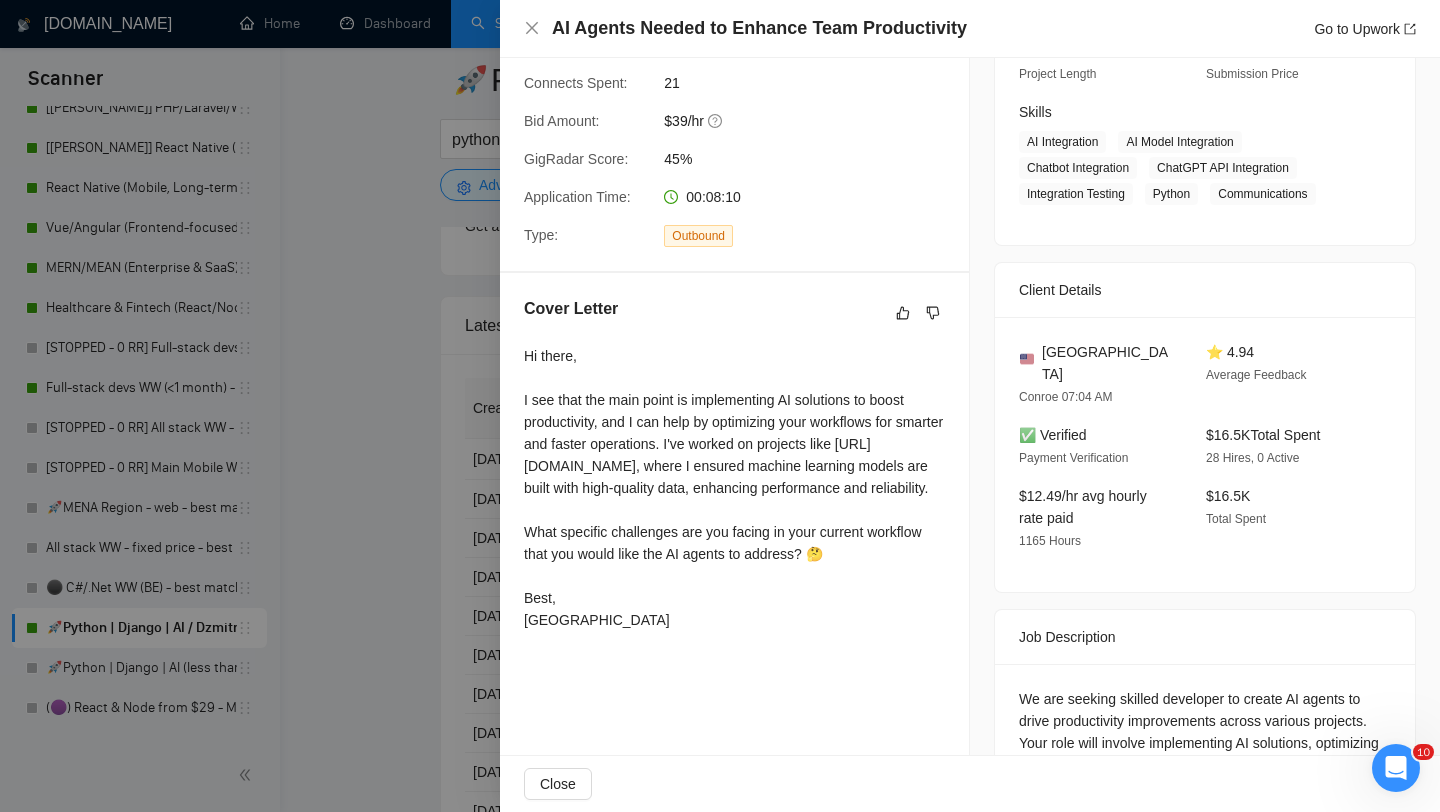 click at bounding box center (720, 406) 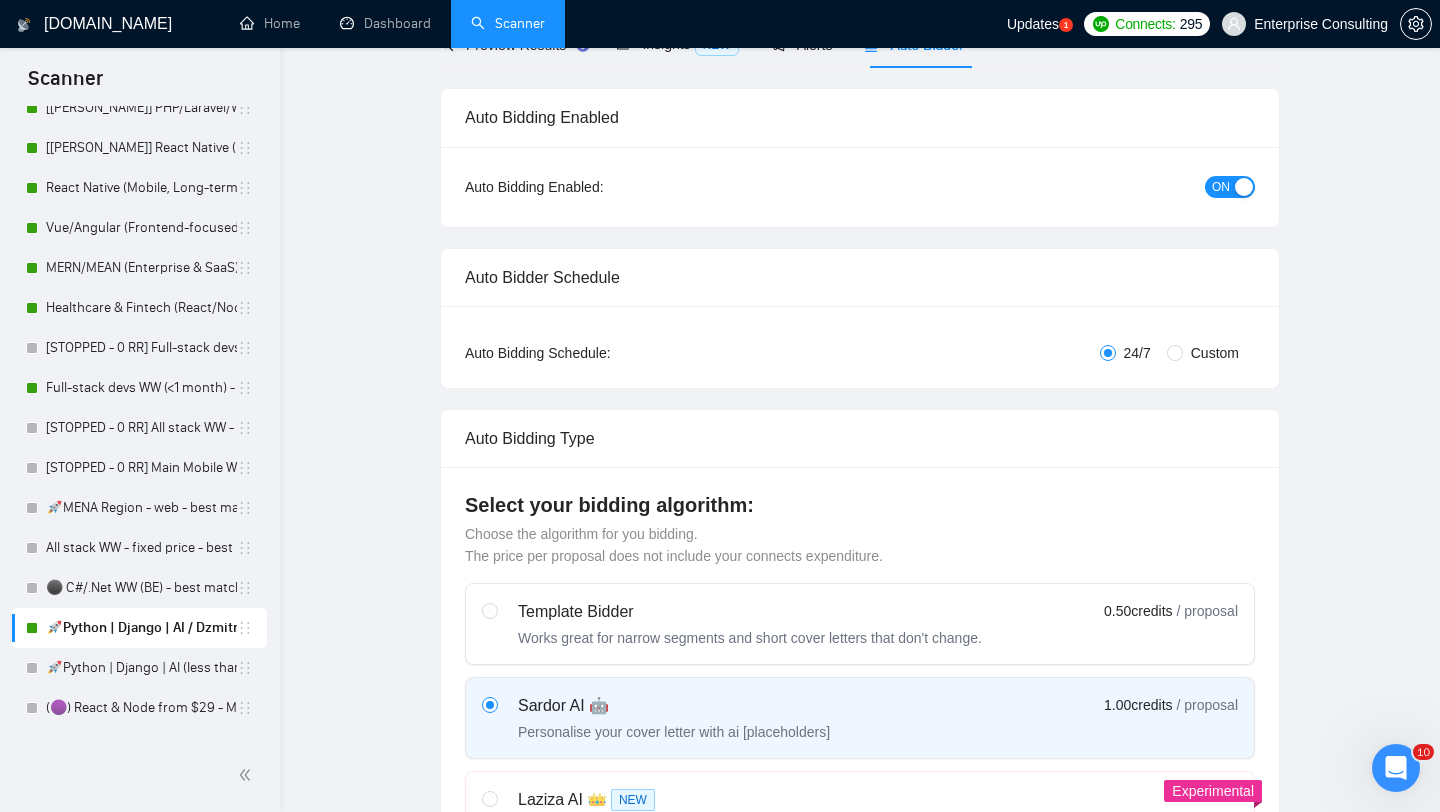 scroll, scrollTop: 0, scrollLeft: 0, axis: both 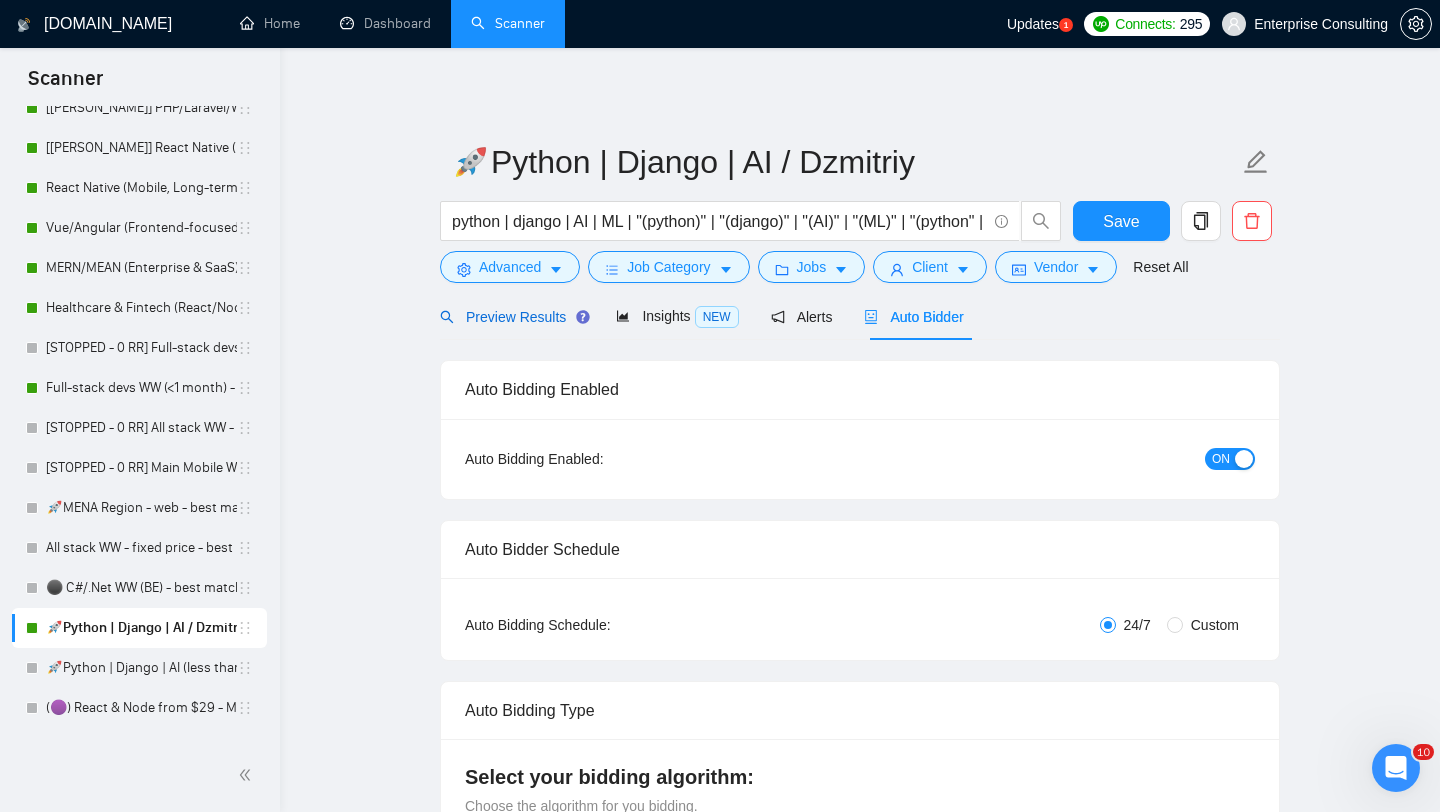 click on "Preview Results" at bounding box center (512, 317) 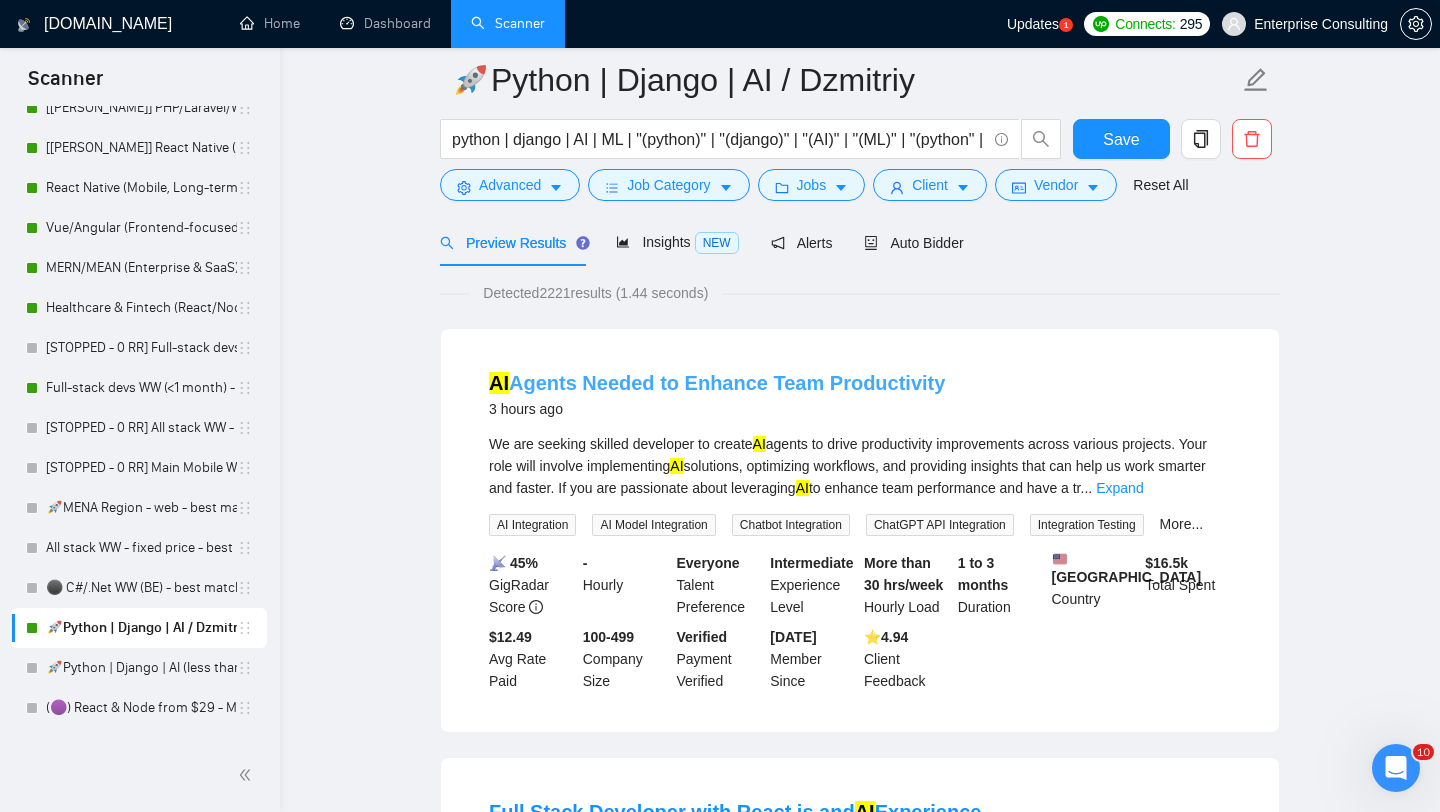 scroll, scrollTop: 140, scrollLeft: 0, axis: vertical 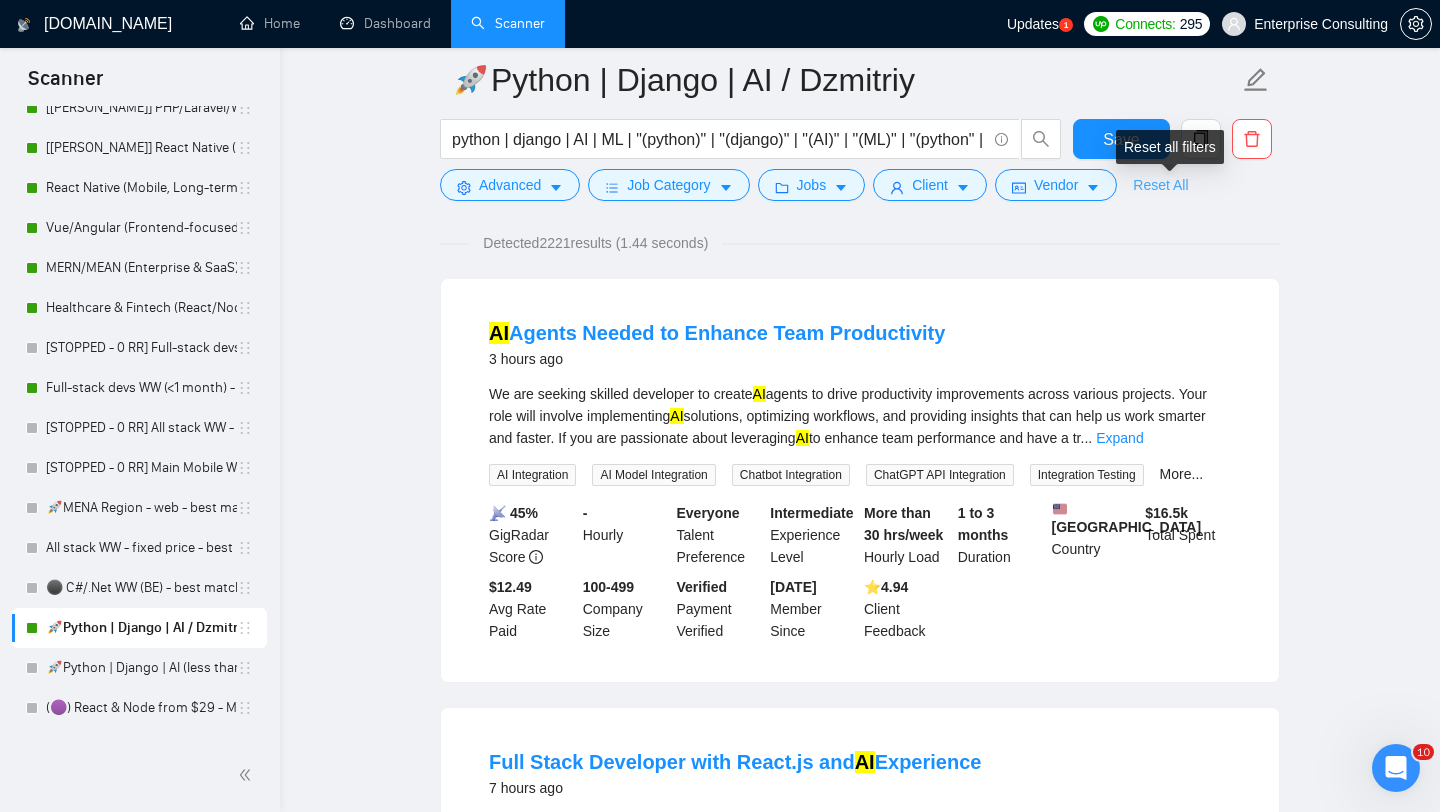click on "Reset All" at bounding box center (1160, 185) 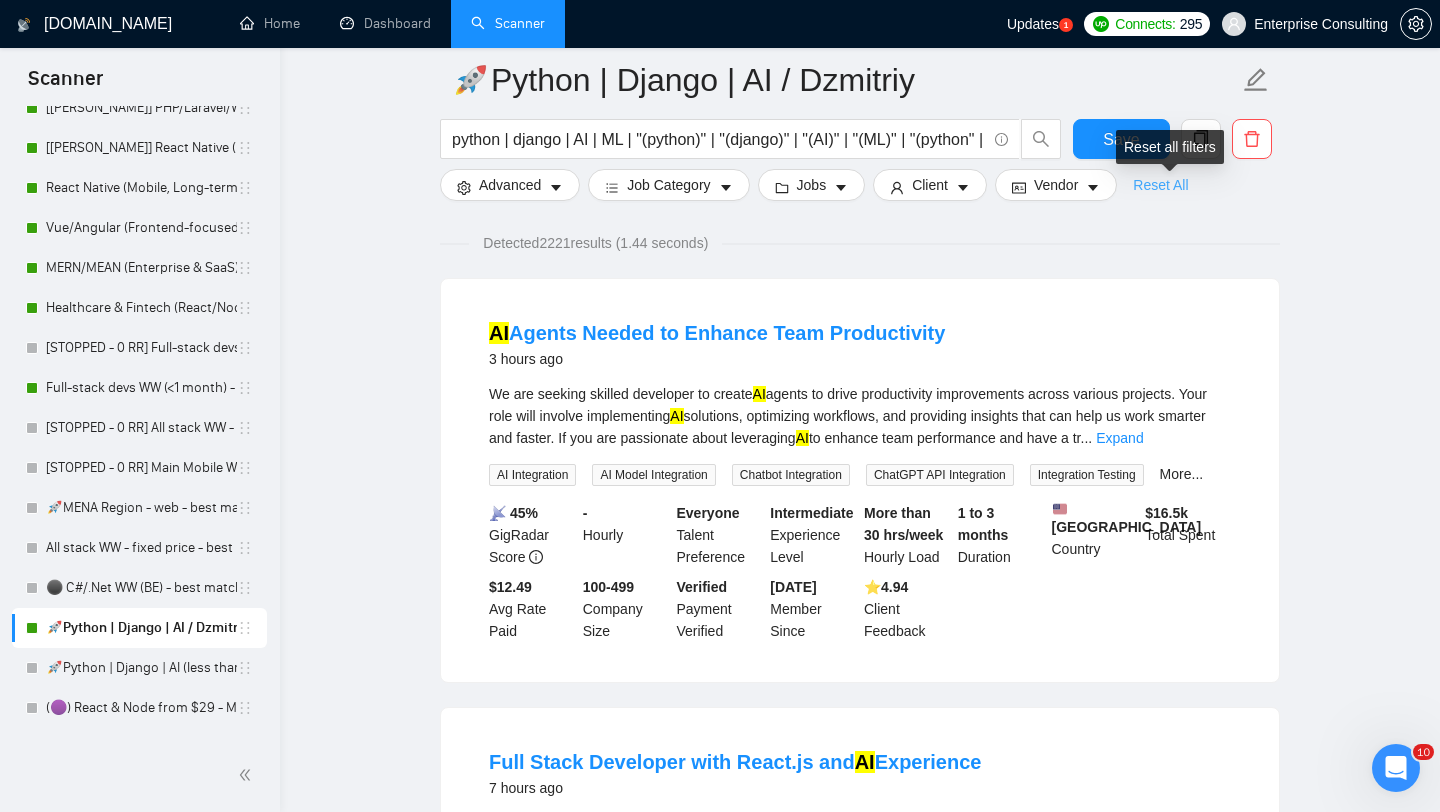 click on "Reset All" at bounding box center [1160, 185] 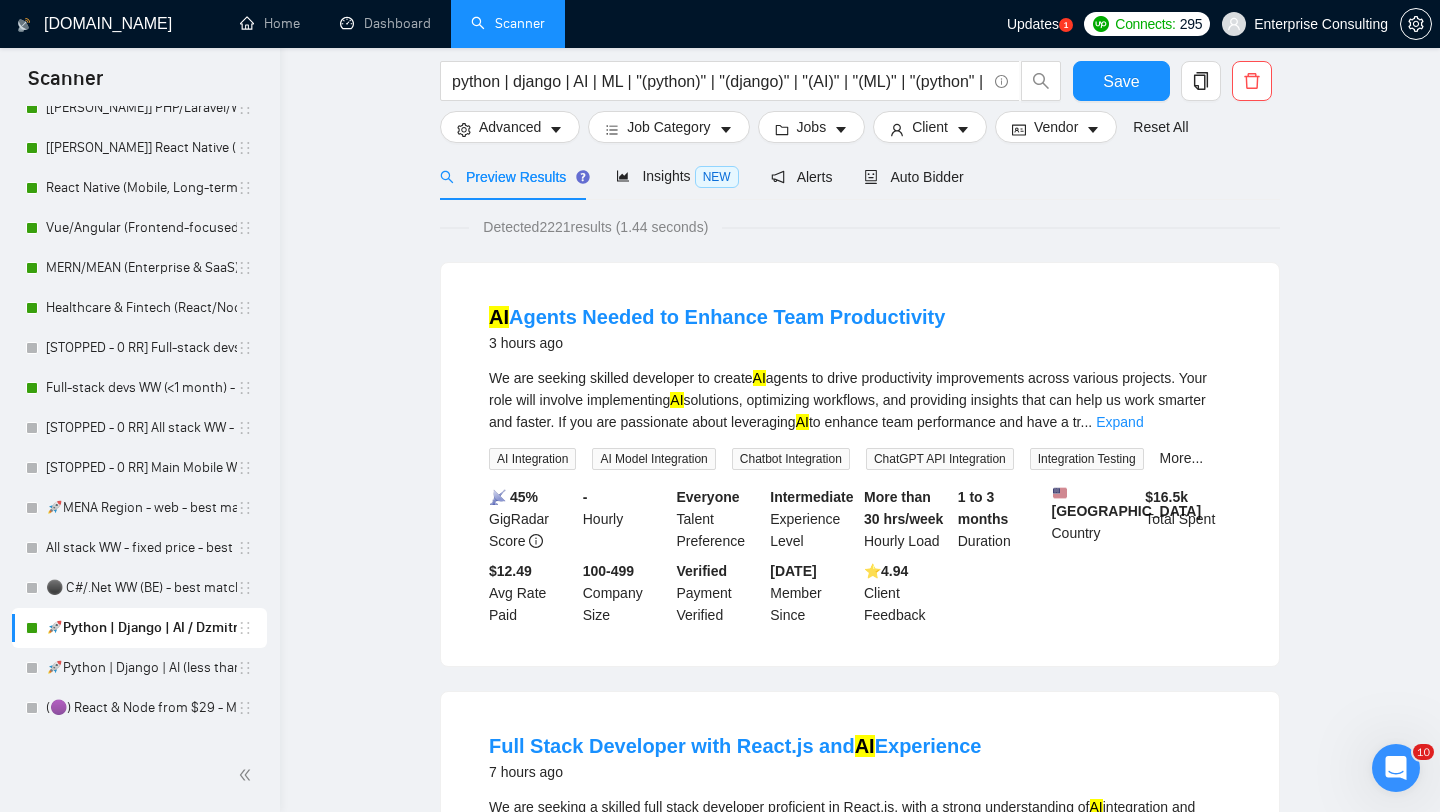 scroll, scrollTop: 0, scrollLeft: 0, axis: both 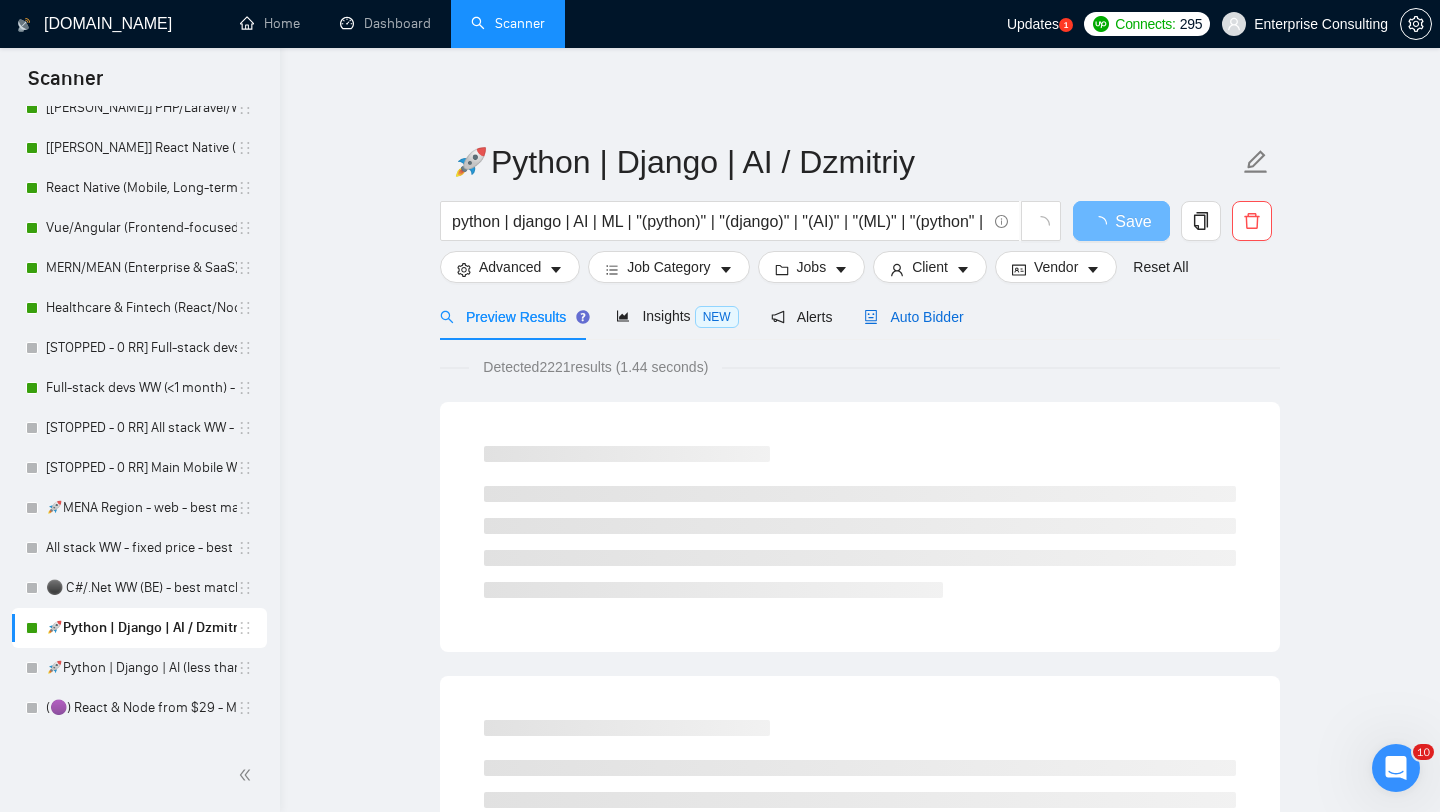 click on "Auto Bidder" at bounding box center (913, 317) 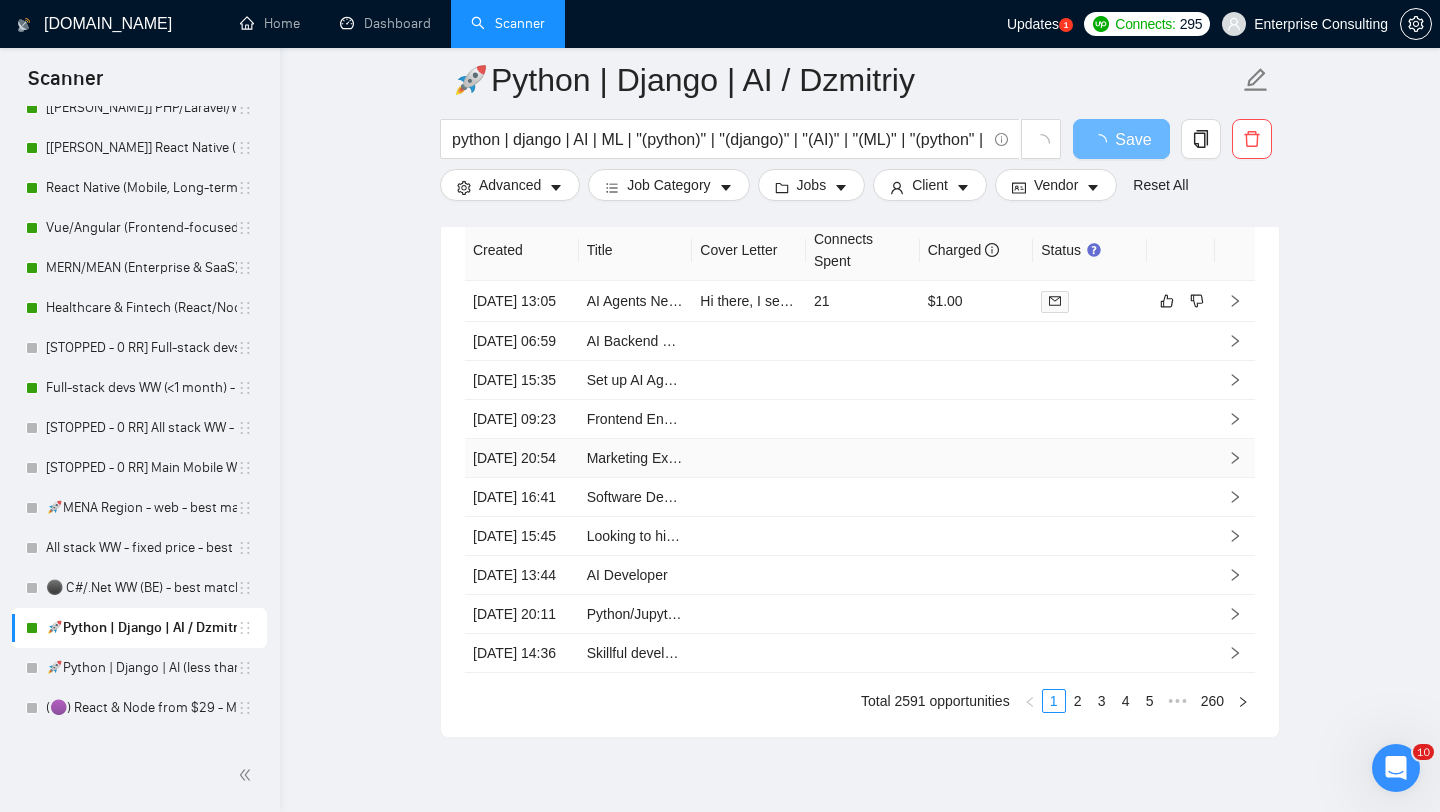 scroll, scrollTop: 3925, scrollLeft: 0, axis: vertical 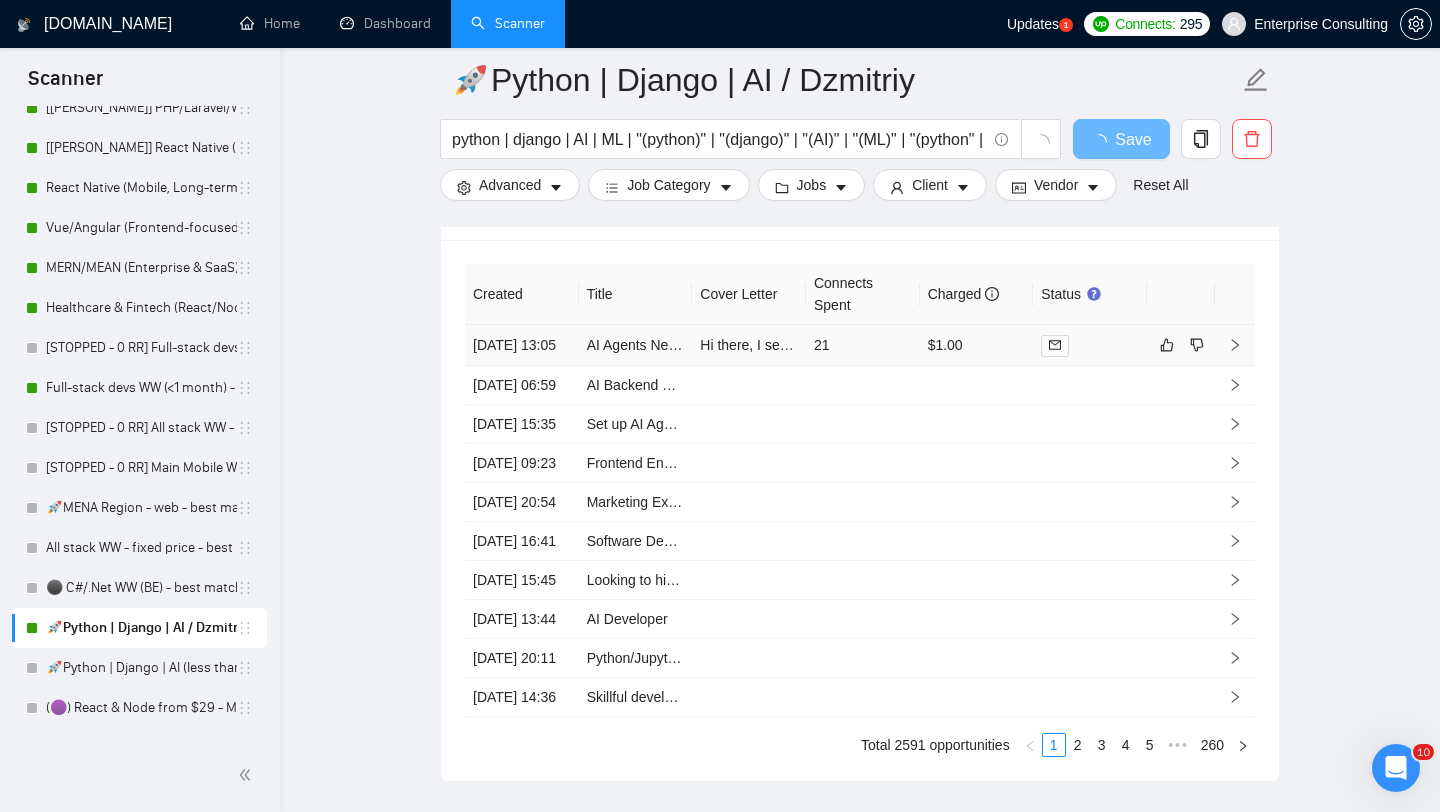 type 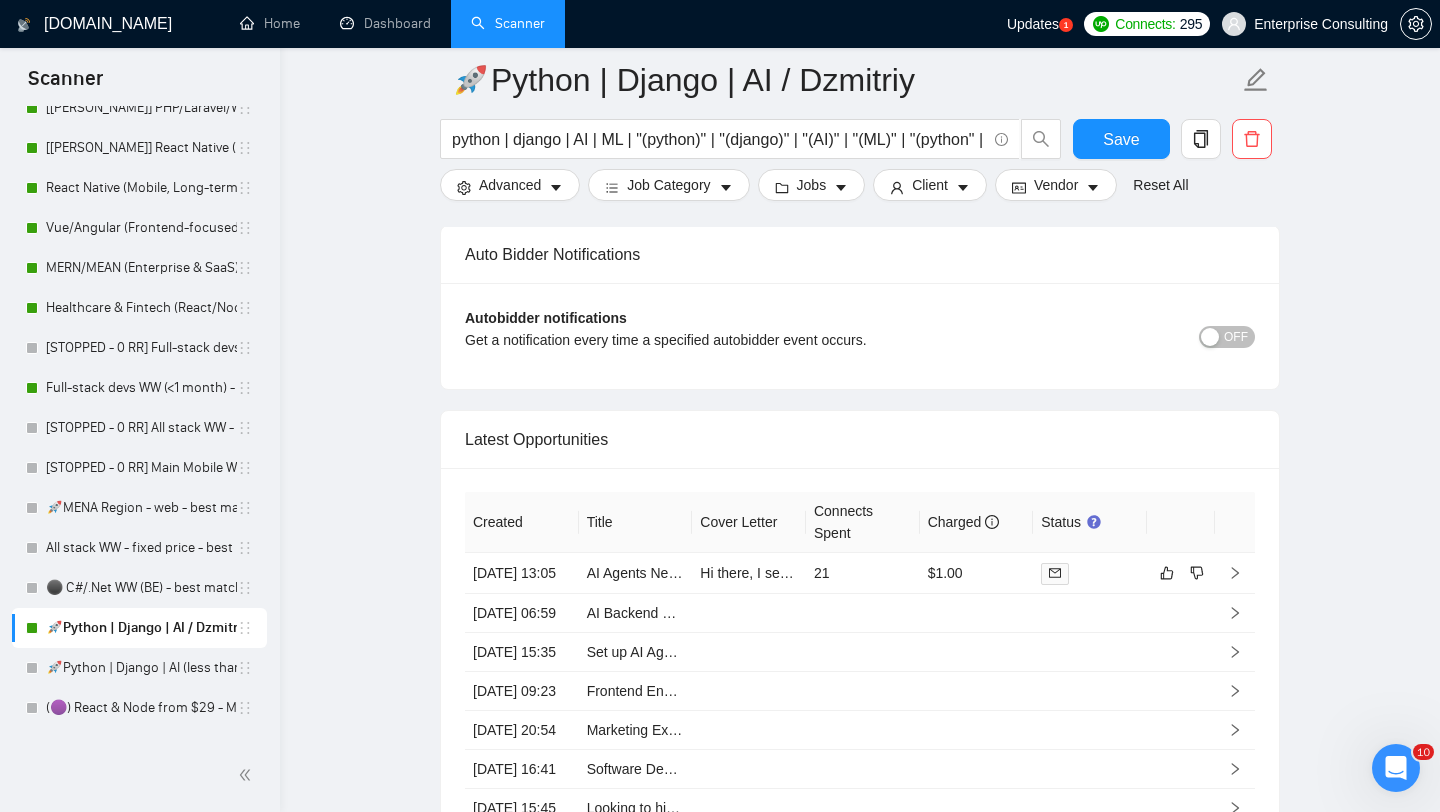 scroll, scrollTop: 4033, scrollLeft: 0, axis: vertical 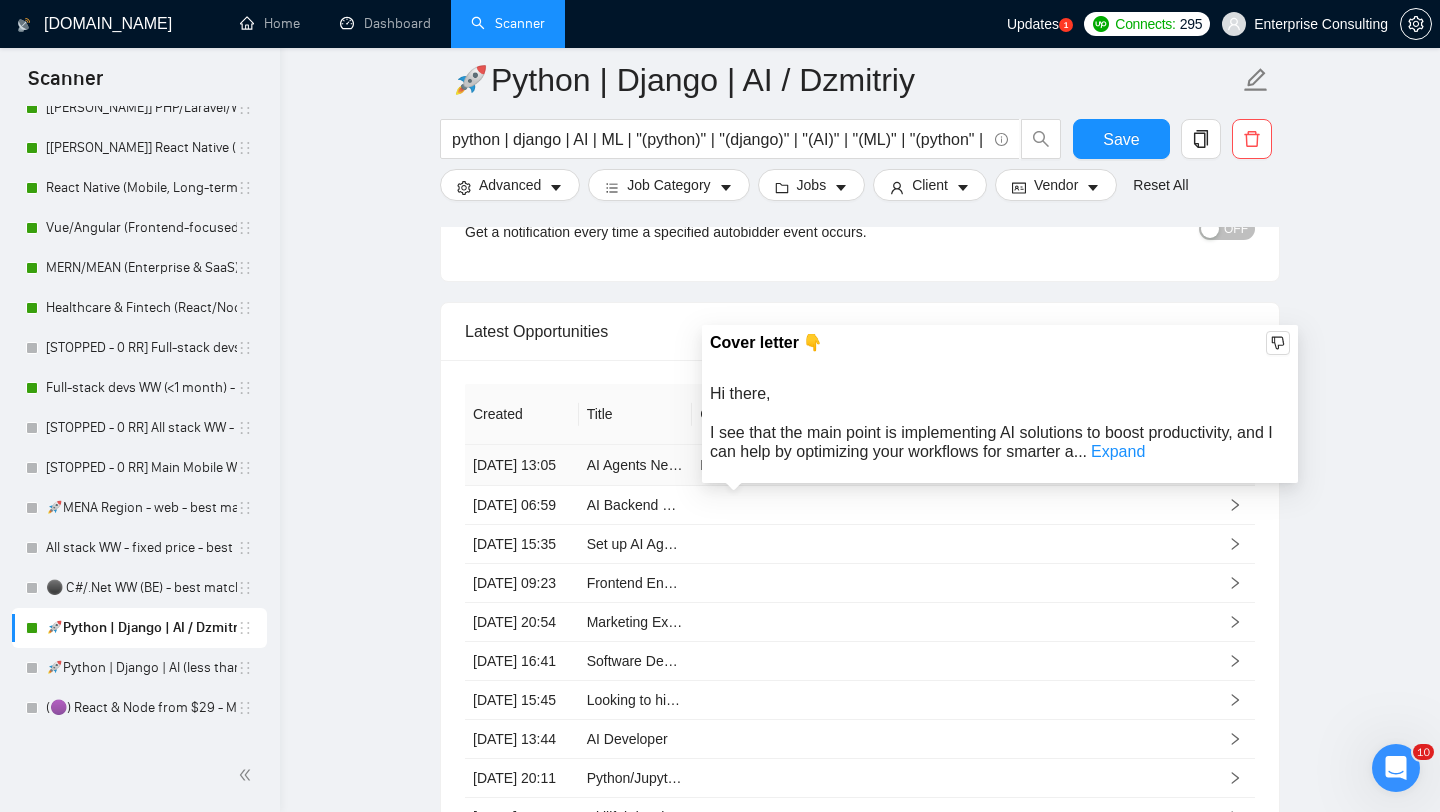 click on "Hi there,
I see that the main point is implementing AI solutions to boost productivity, and I can help by optimizing your workflows for smarter and faster operations. I've worked on projects like https://www.seclea.com, where I ensured machine learning models are built with high-quality data, enhancing performance and reliability.
What specific challenges are you facing in your current workflow that you would like the AI agents to address? 🤔
Best,
Dzmitroundefined" at bounding box center [2138, 465] 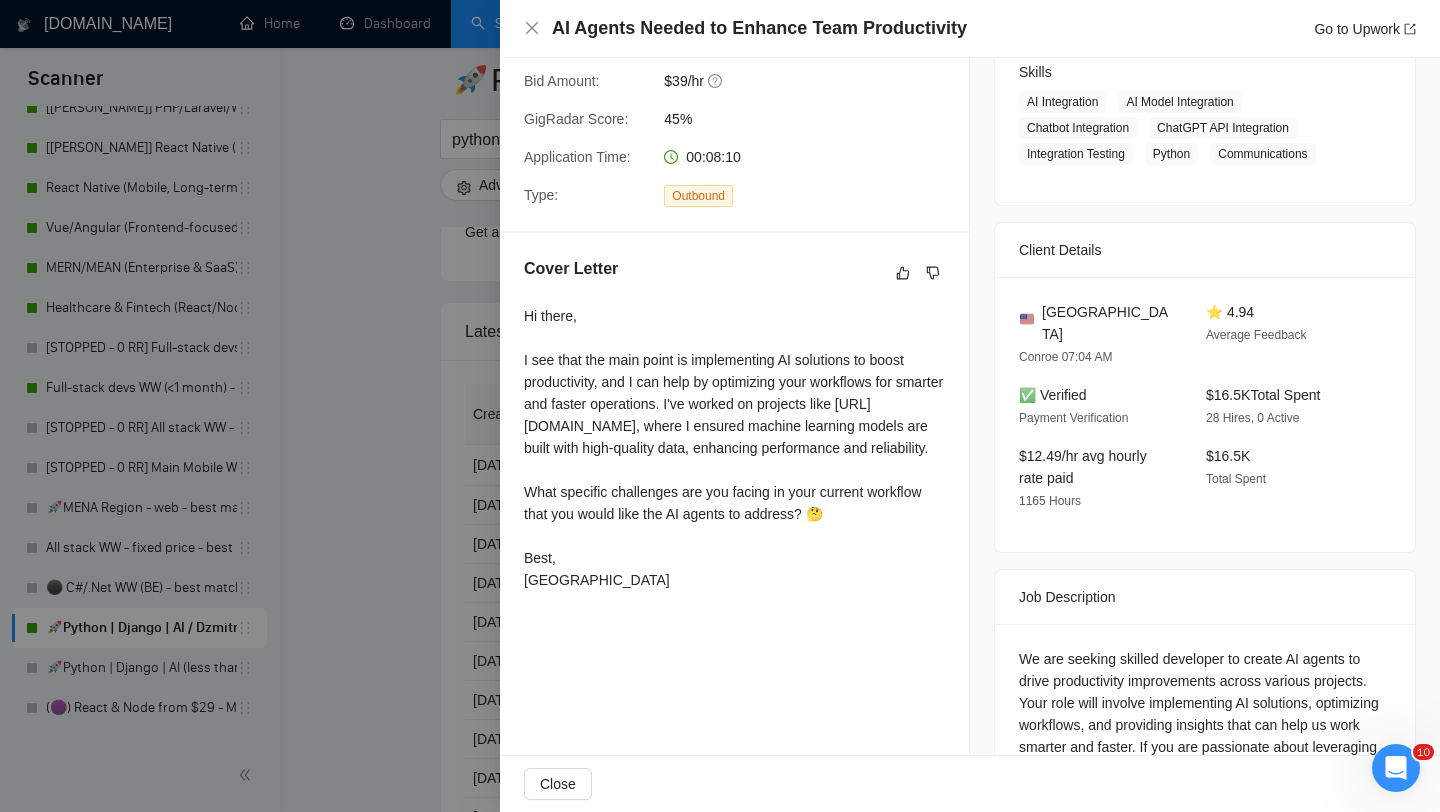 scroll, scrollTop: 324, scrollLeft: 0, axis: vertical 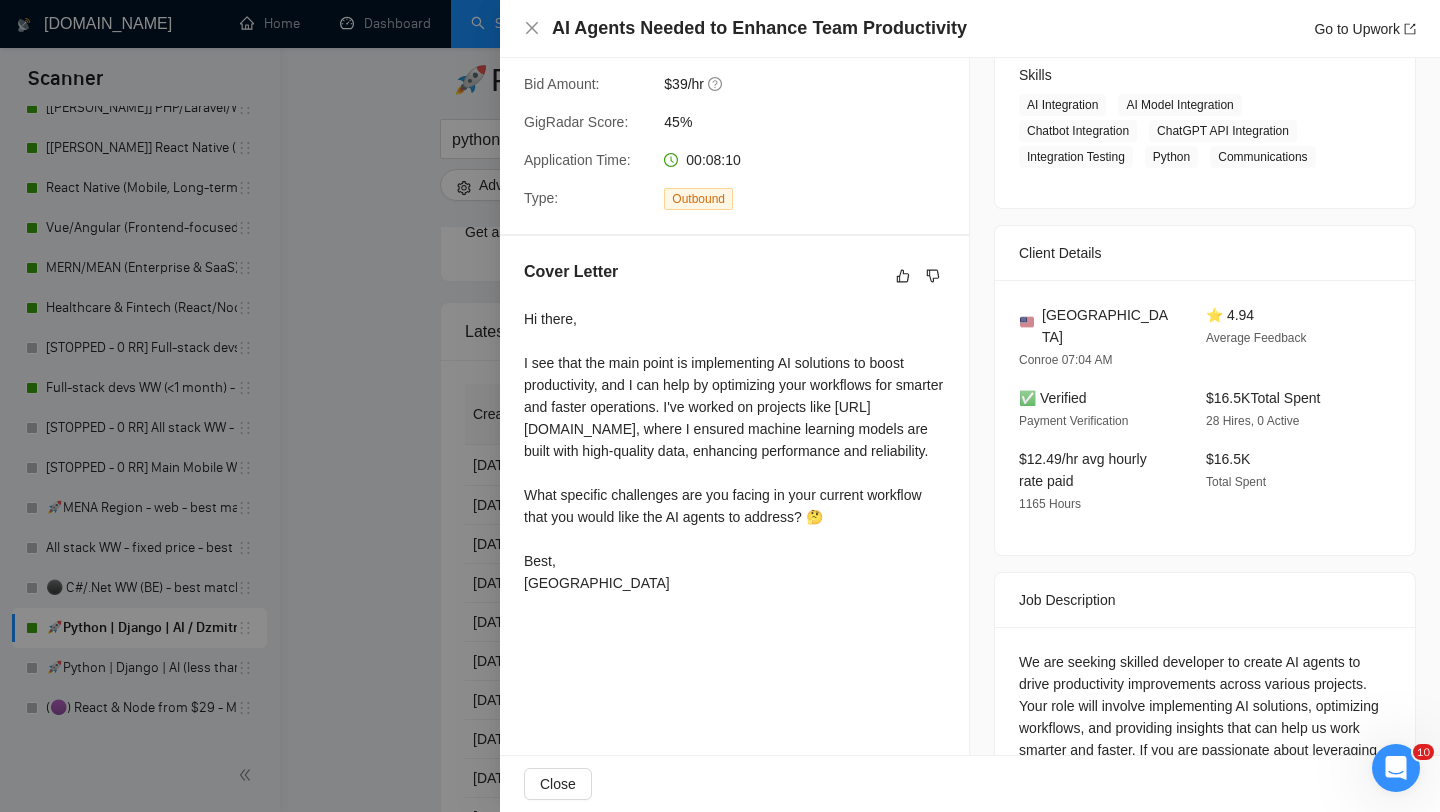 click at bounding box center [720, 406] 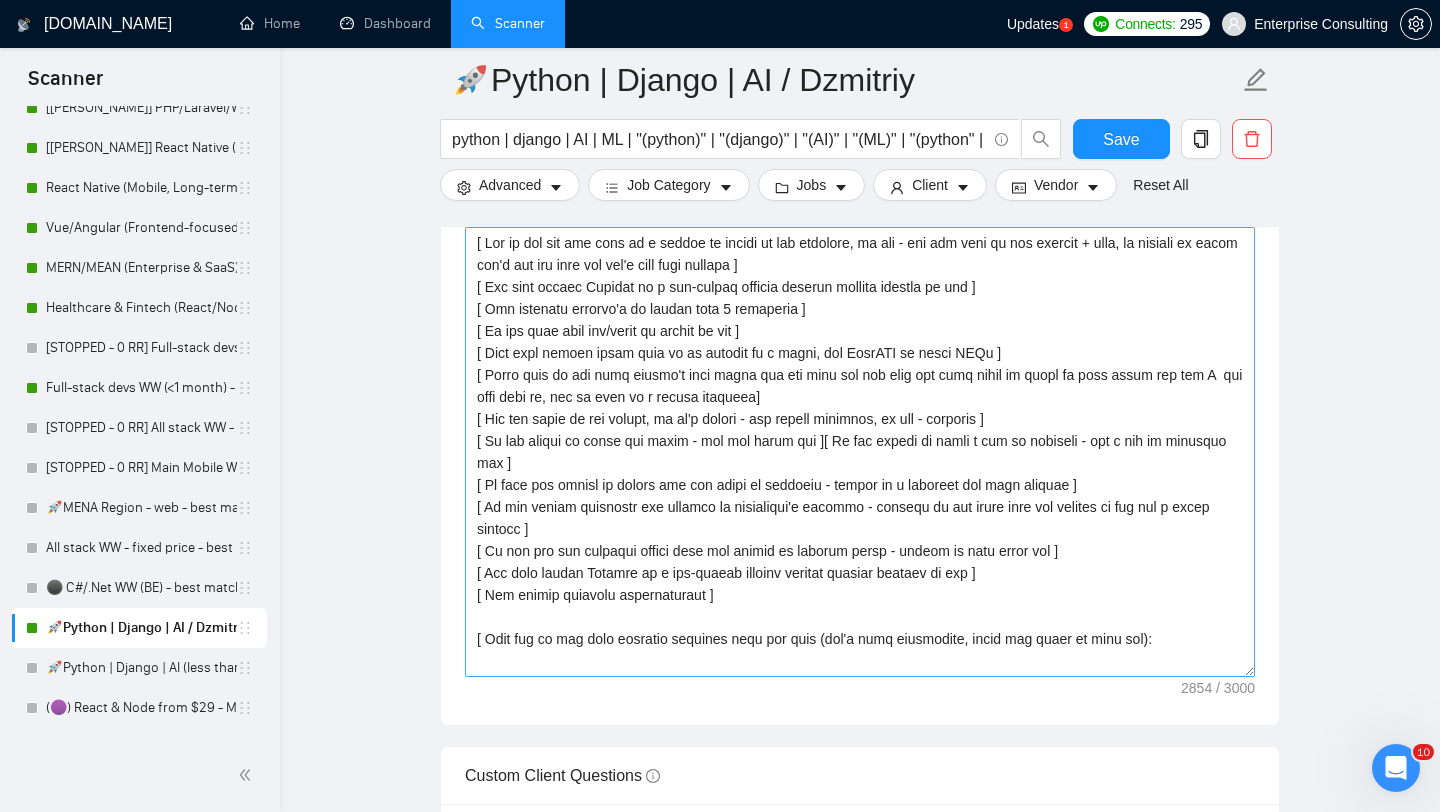 scroll, scrollTop: 1582, scrollLeft: 0, axis: vertical 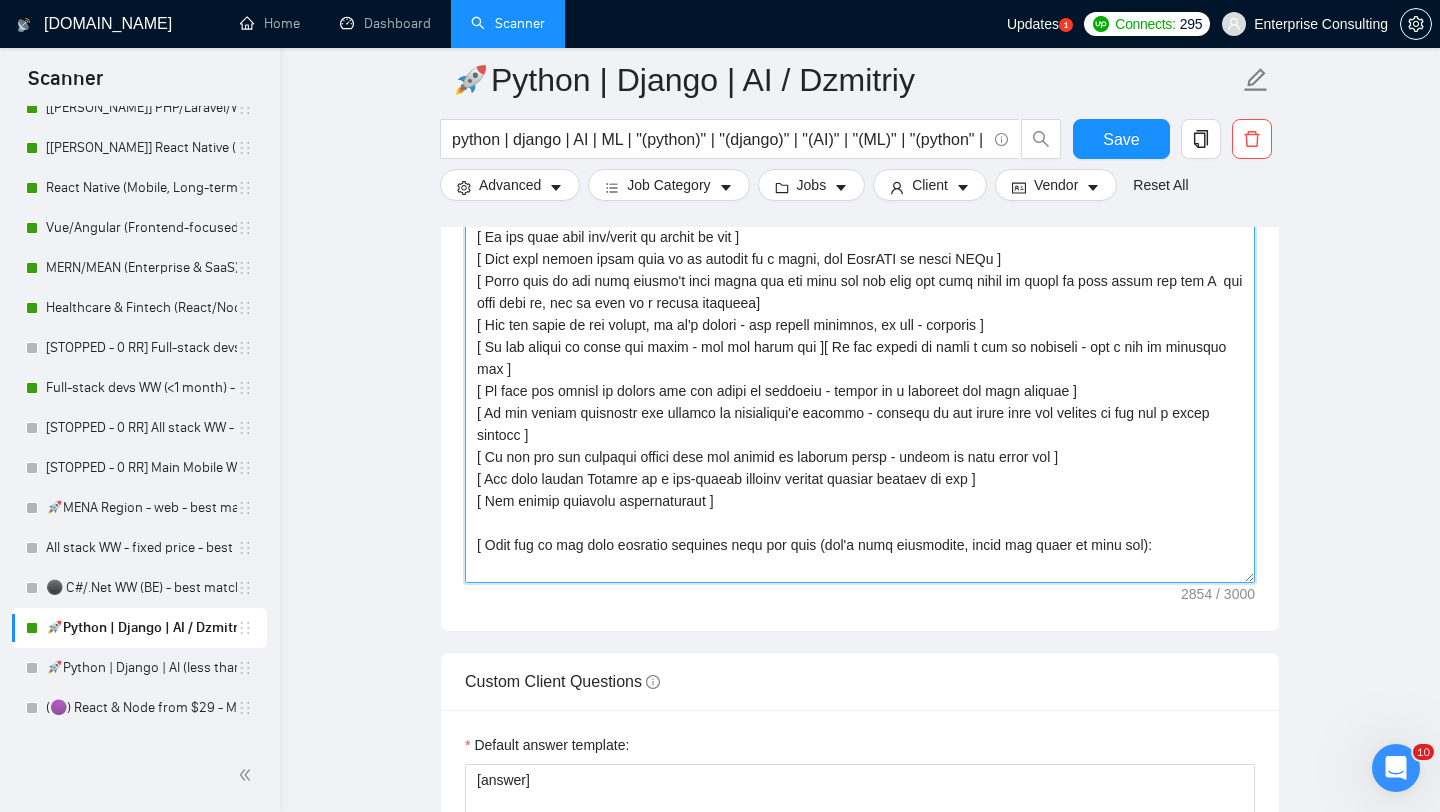 click on "Cover letter template:" at bounding box center (860, 358) 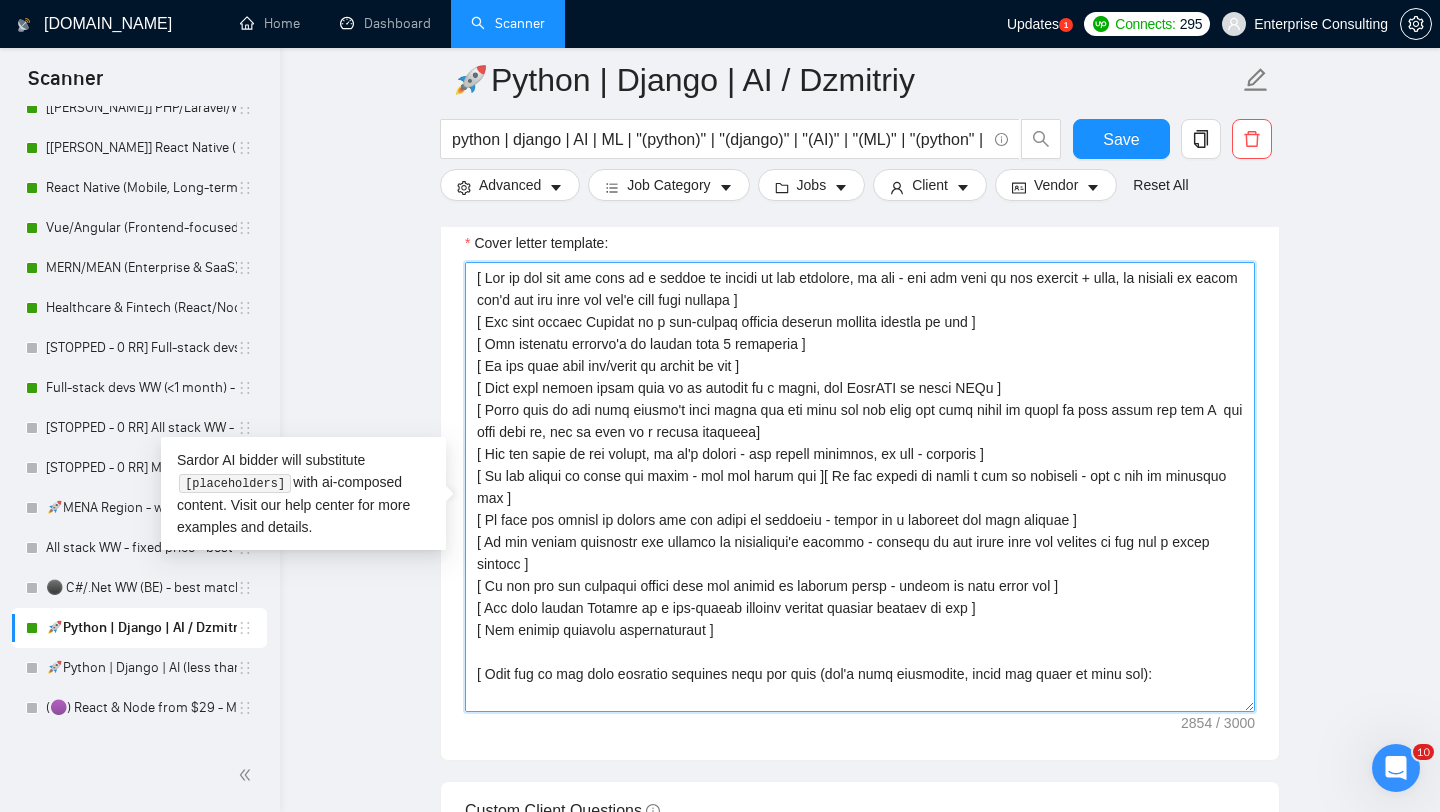 scroll, scrollTop: 1450, scrollLeft: 0, axis: vertical 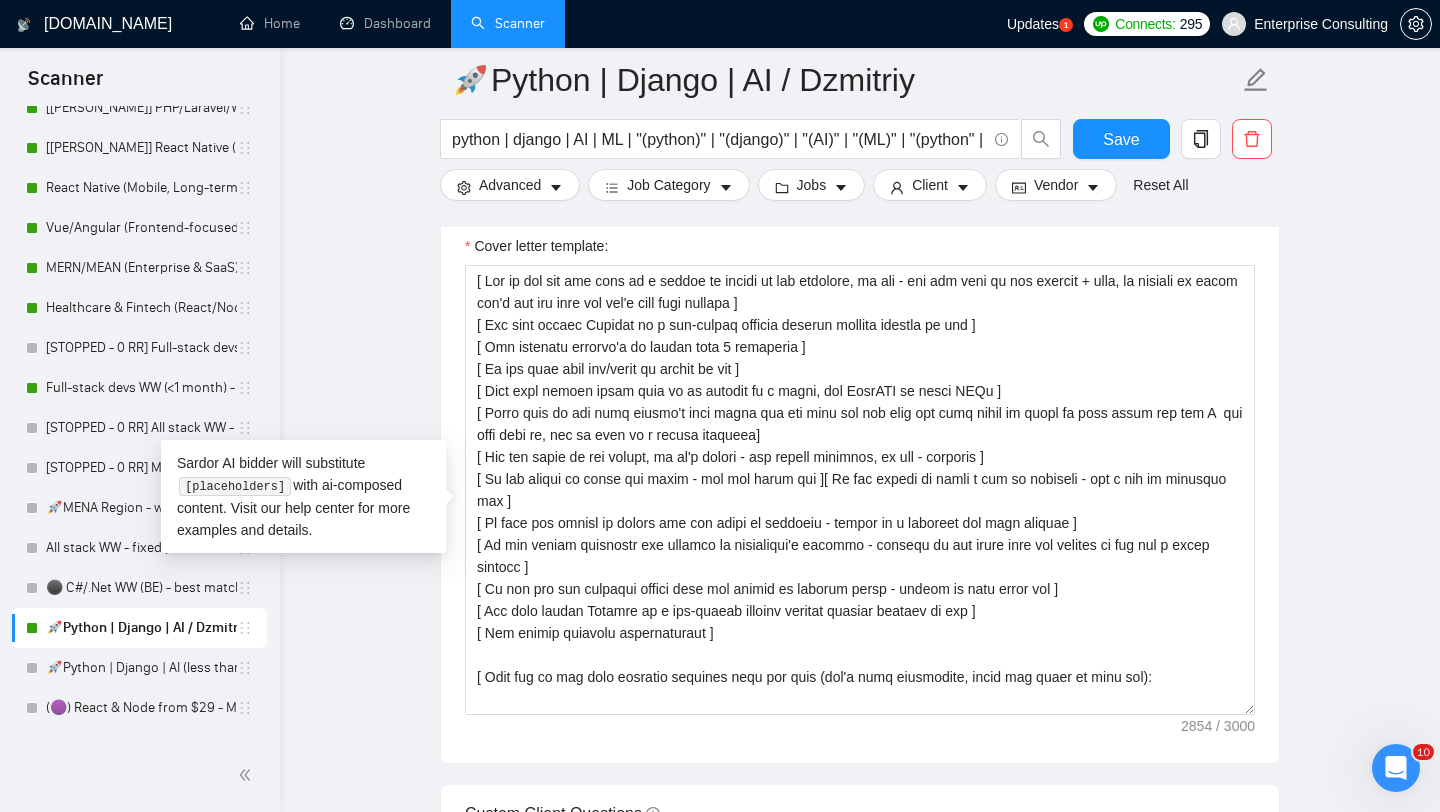 click on "🚀Python | Django | AI / Dzmitriy python | django | AI | ML | "(python)" | "(django)" | "(AI)" | "(ML)" | "(python" | "(django" | "(AI" | "(ML" | "python)" | "django)" | "AI)" | "ML)" | "/python" | "/django" | "/AI" | "/ML" | "python/" | "django/" | "AI/" | "ML/" | "artificial intelligence" | "machine learning" Save Advanced   Job Category   Jobs   Client   Vendor   Reset All Preview Results Insights NEW Alerts Auto Bidder Auto Bidding Enabled Auto Bidding Enabled: ON Auto Bidder Schedule Auto Bidding Type: Automated (recommended) Semi-automated Auto Bidding Schedule: 24/7 Custom Custom Auto Bidder Schedule Repeat every week on Monday Tuesday Wednesday Thursday Friday Saturday Sunday Active Hours ( Europe/Moscow ): From: To: ( 24  hours) Europe/Moscow Your scanner detects  17353  jobs per month. For your own safety, you cannot schedule Auto Bidding if your scanner detects more than 300 jobs per month. Please change your scanner filters to be more specific.  How to segment the scanners Auto Bidding Type" at bounding box center [860, 1057] 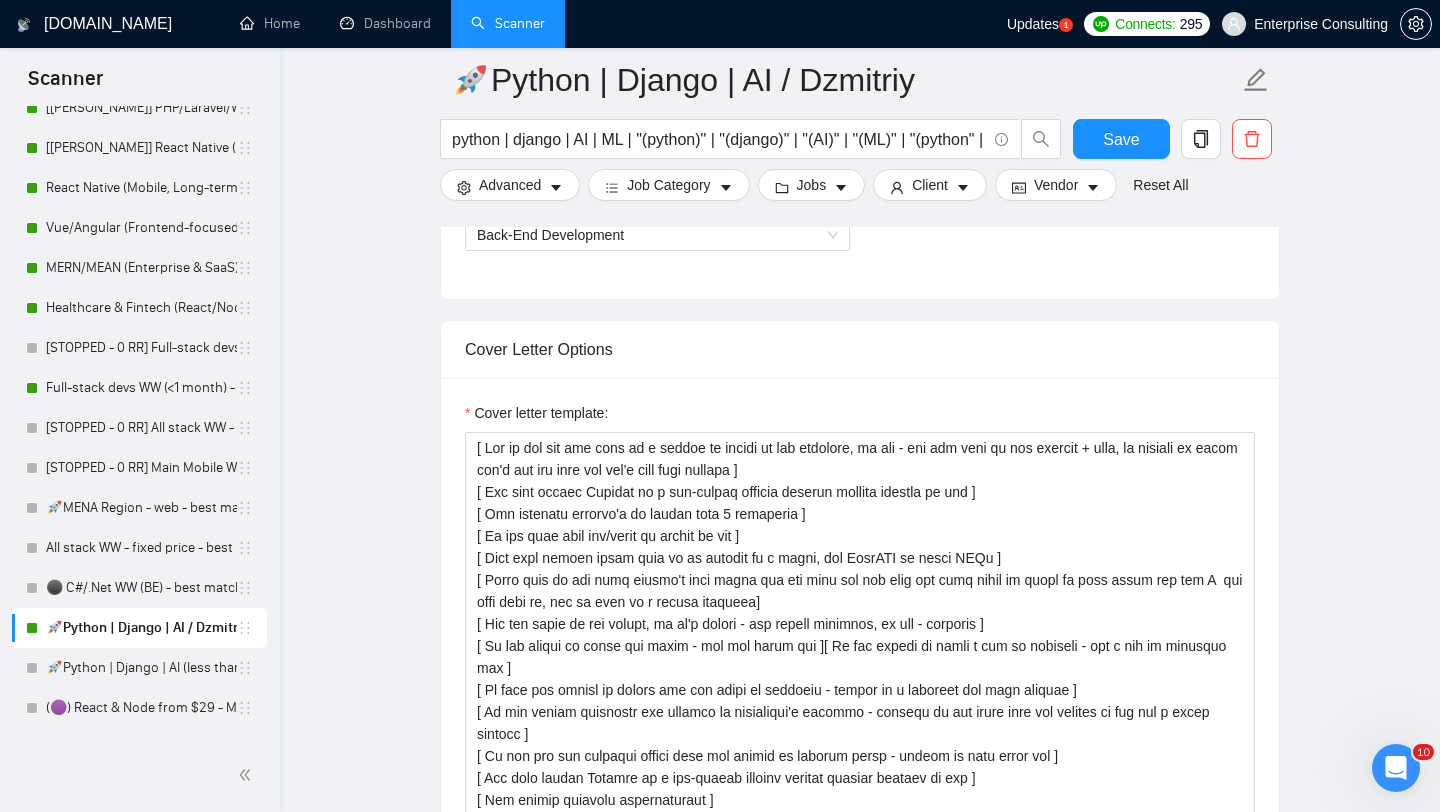 scroll, scrollTop: 1285, scrollLeft: 0, axis: vertical 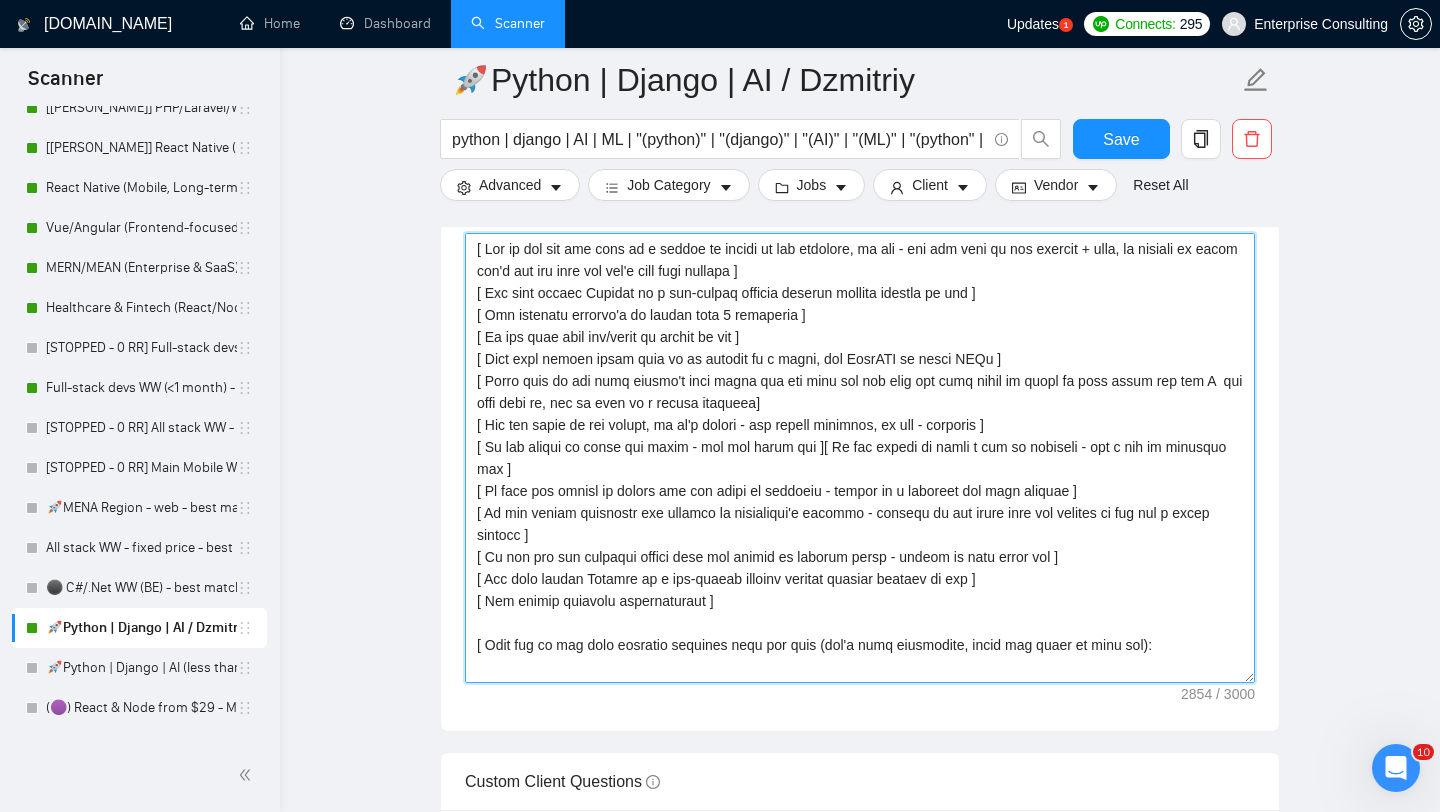 click on "Cover letter template:" at bounding box center (860, 458) 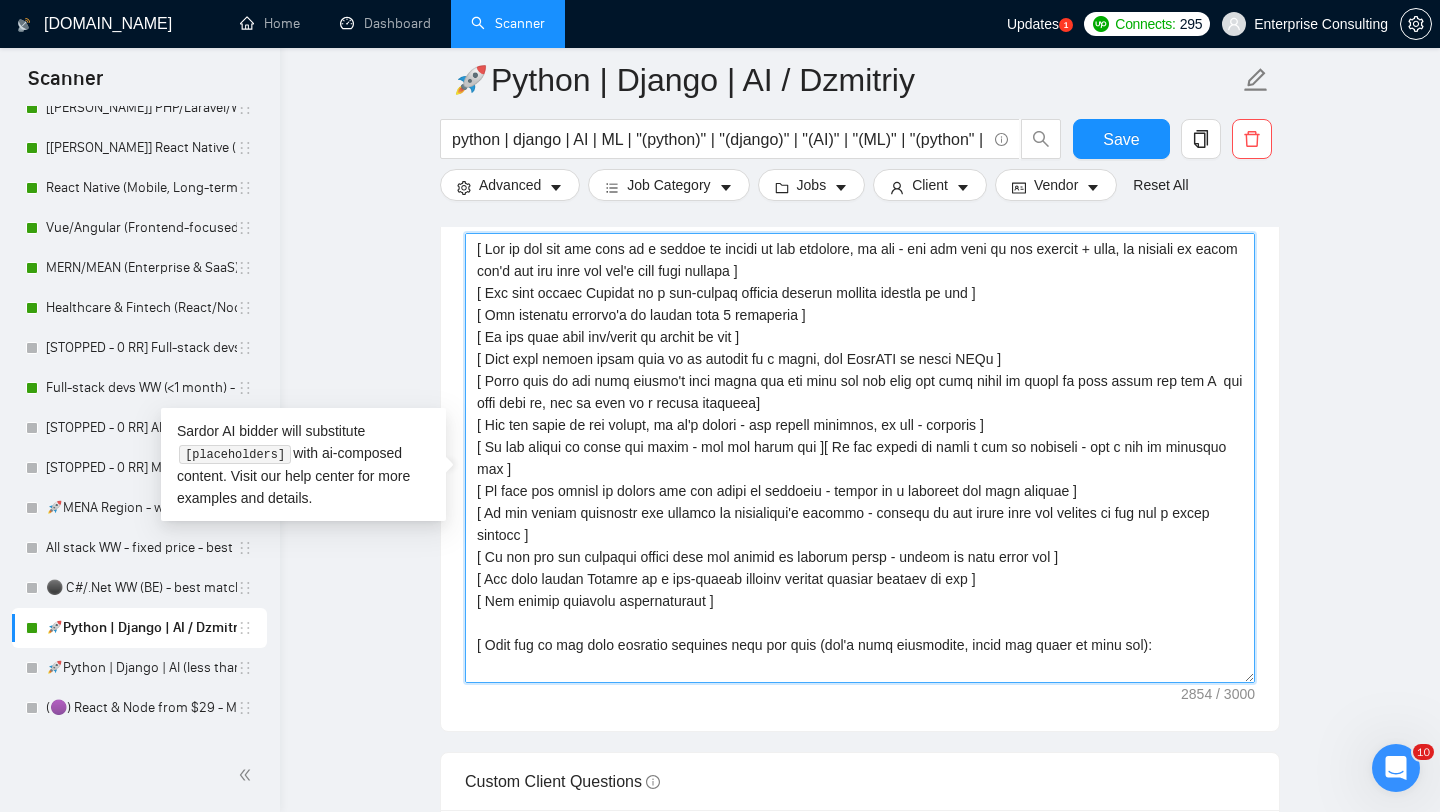click on "Cover letter template:" at bounding box center [860, 458] 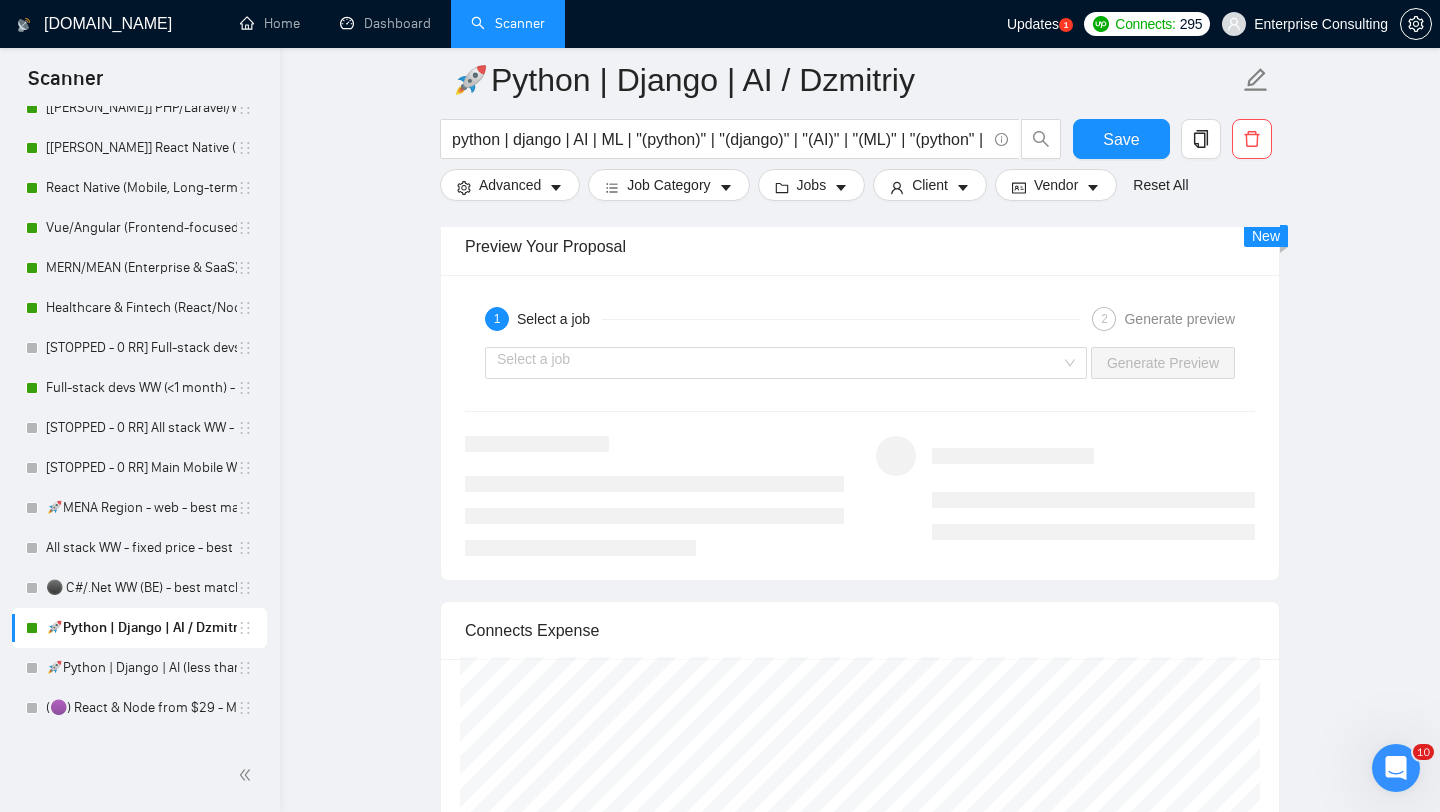 scroll, scrollTop: 2972, scrollLeft: 0, axis: vertical 